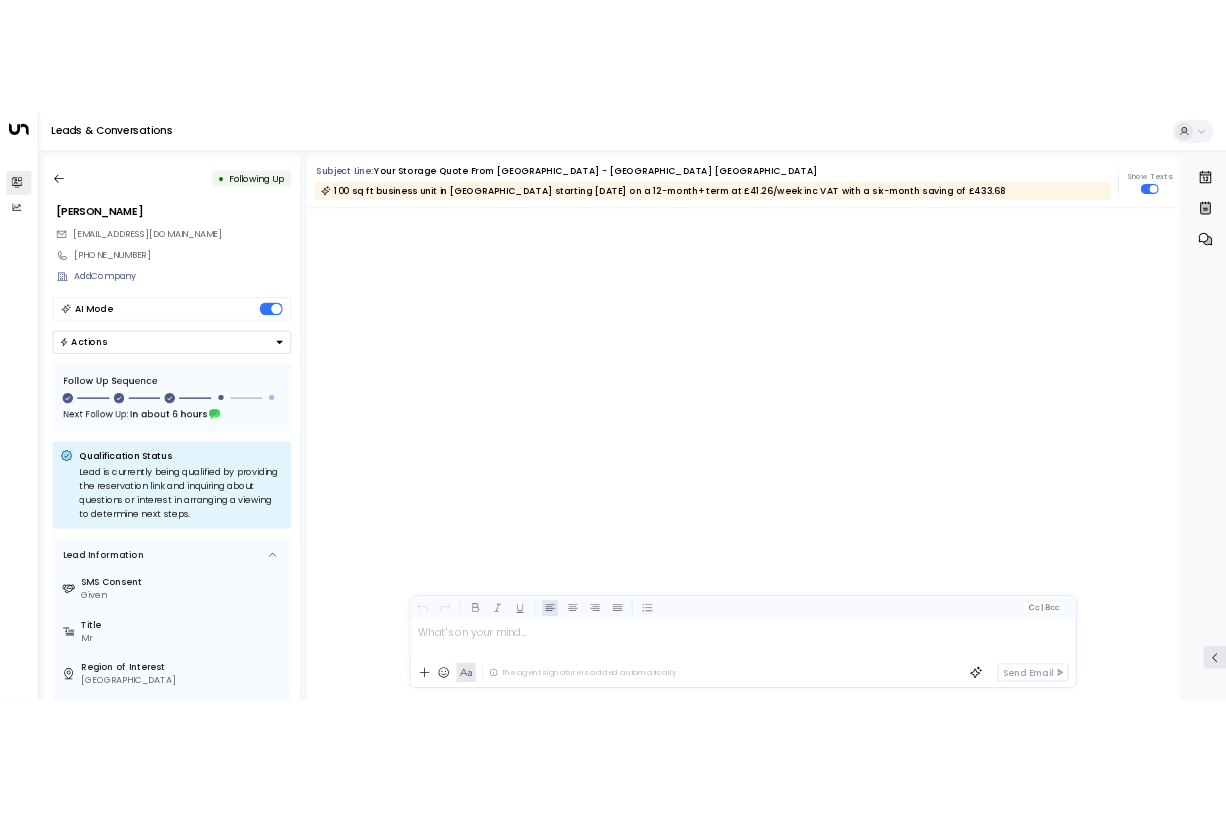 scroll, scrollTop: 0, scrollLeft: 0, axis: both 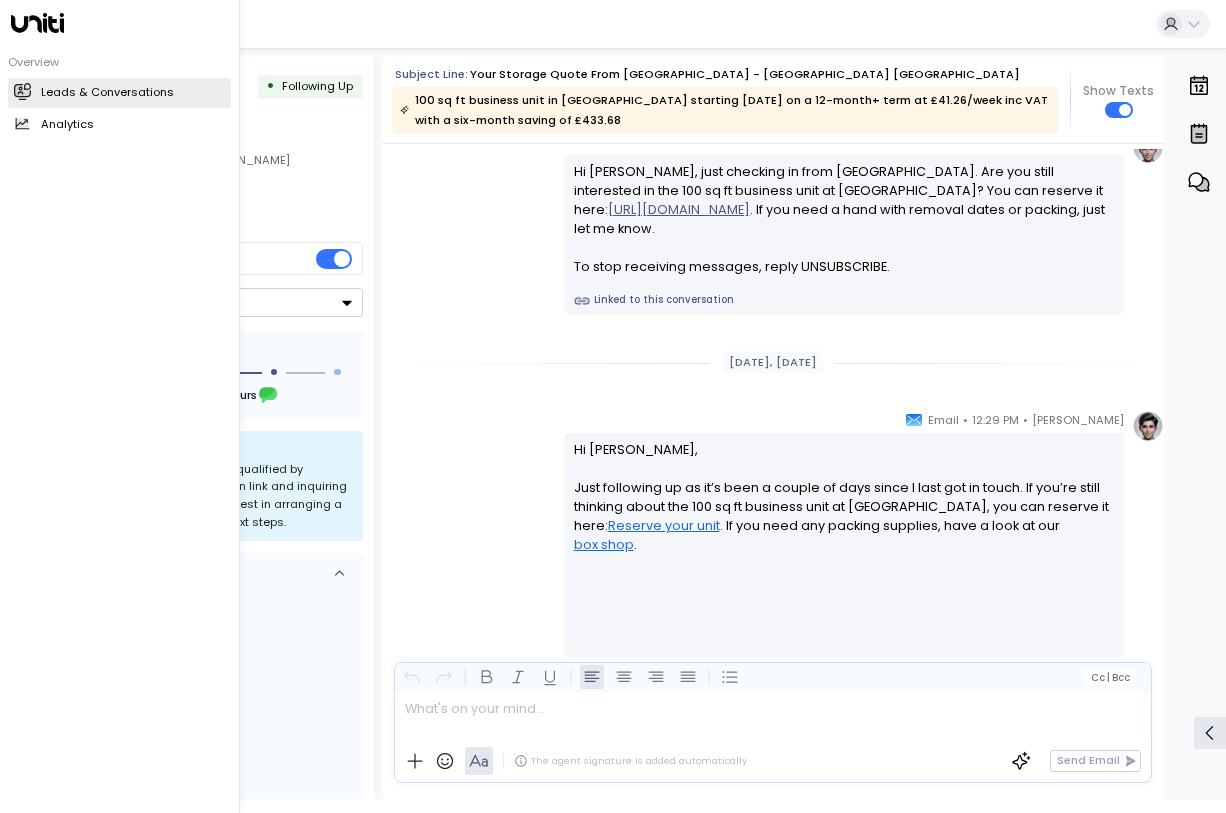 drag, startPoint x: 27, startPoint y: 84, endPoint x: 45, endPoint y: 85, distance: 18.027756 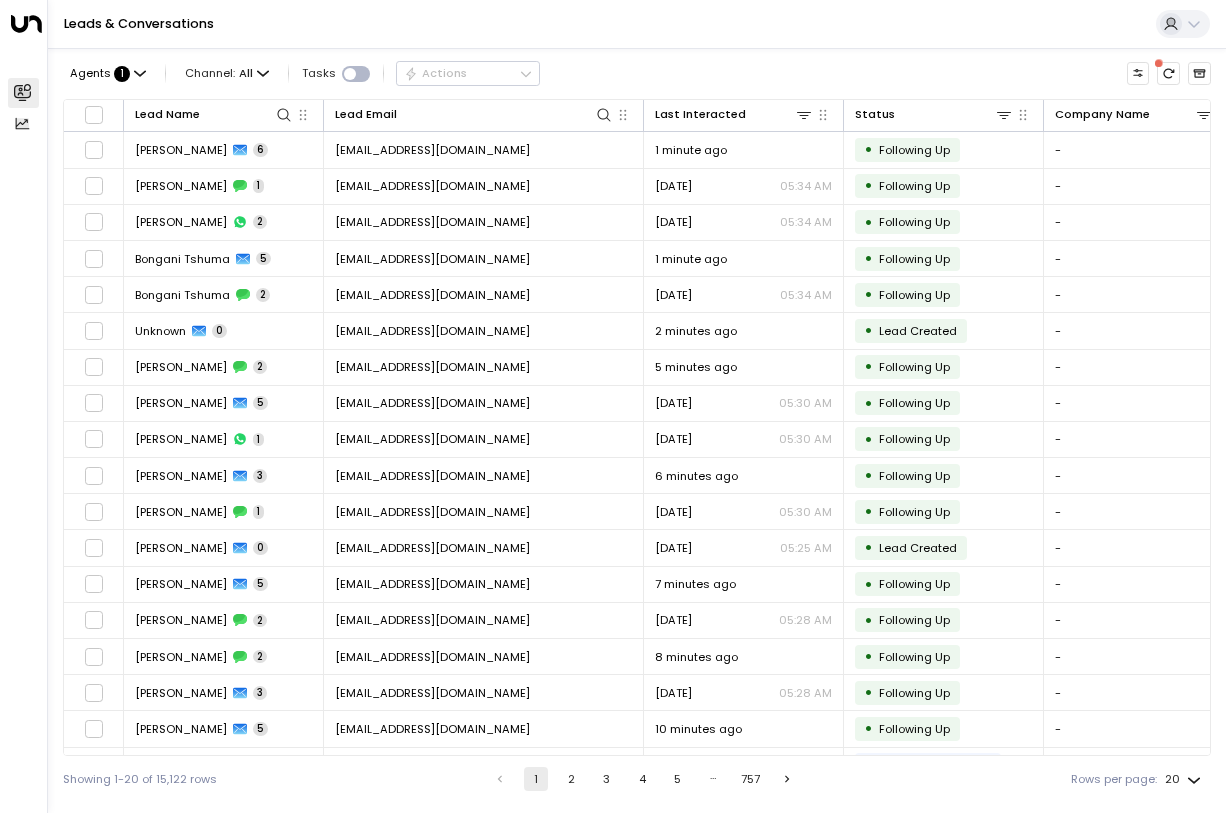 scroll, scrollTop: 0, scrollLeft: 908, axis: horizontal 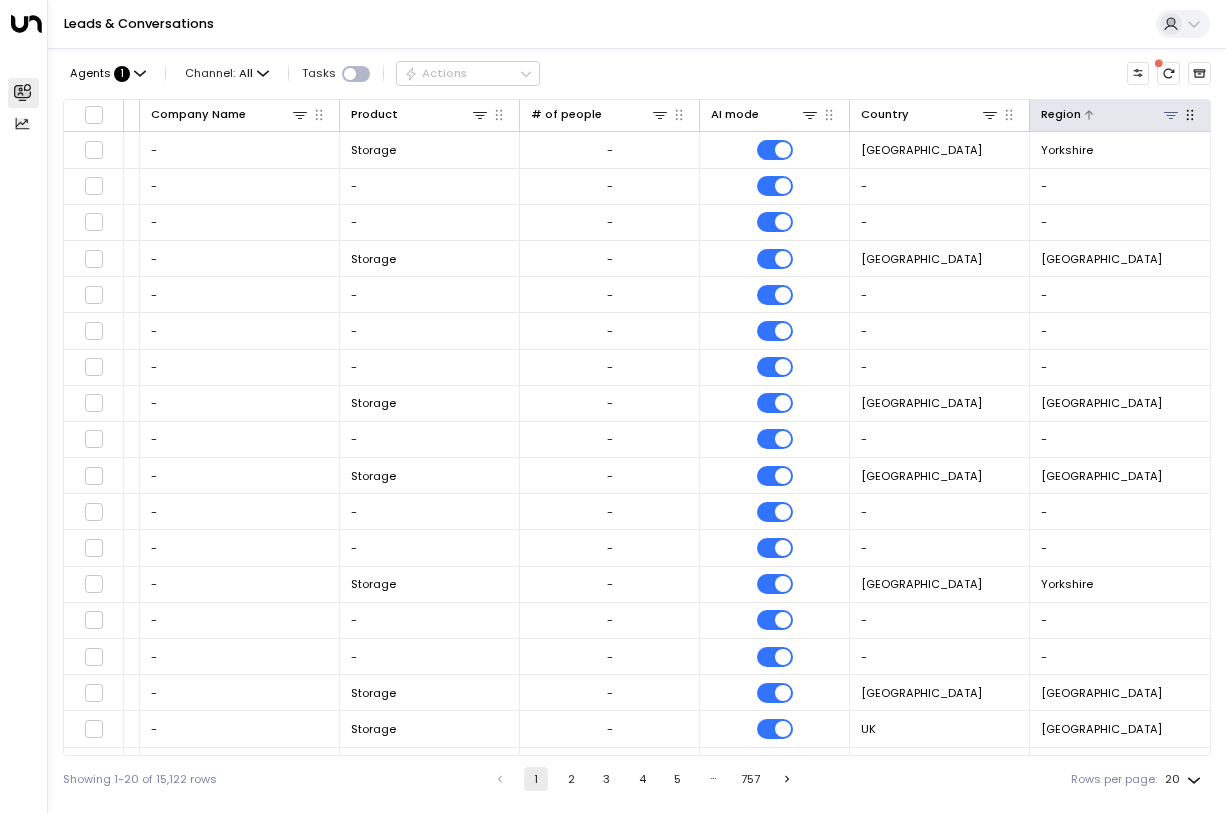 click at bounding box center [1170, 114] 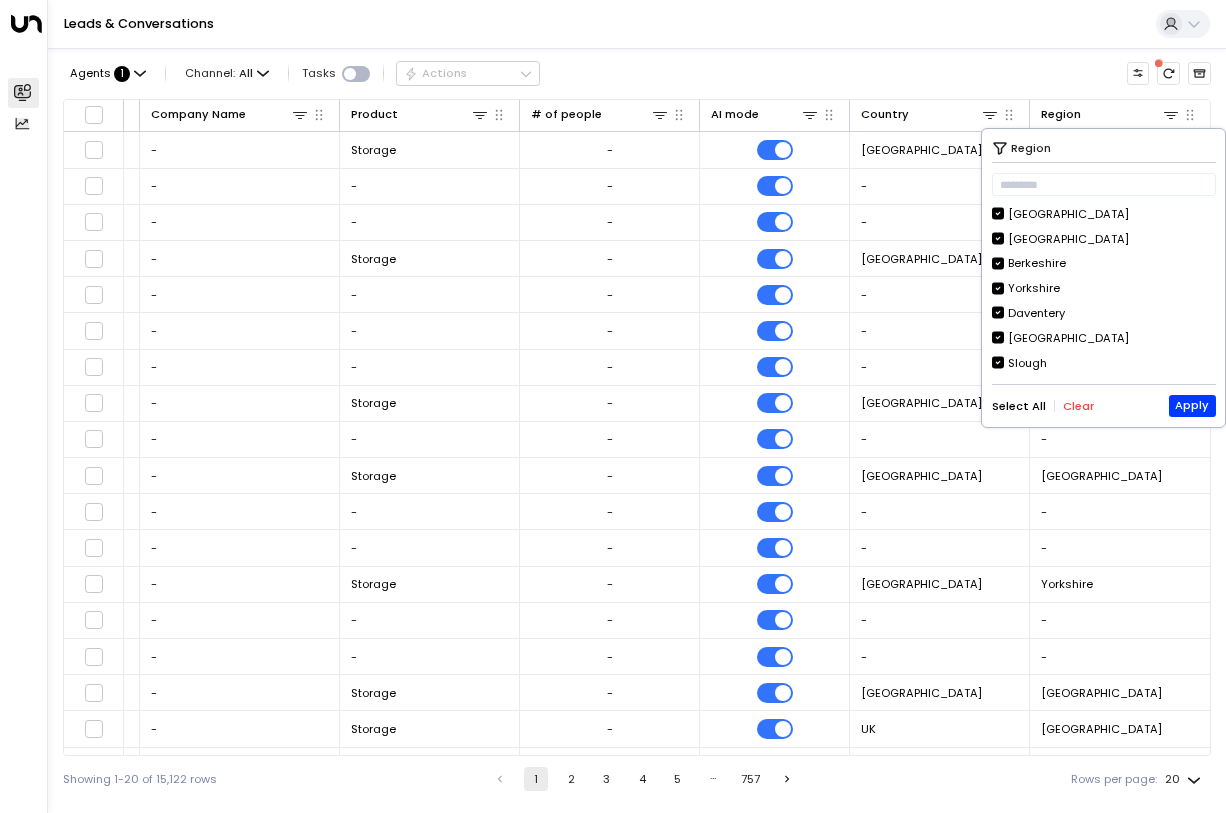 click on "Clear" at bounding box center (1078, 406) 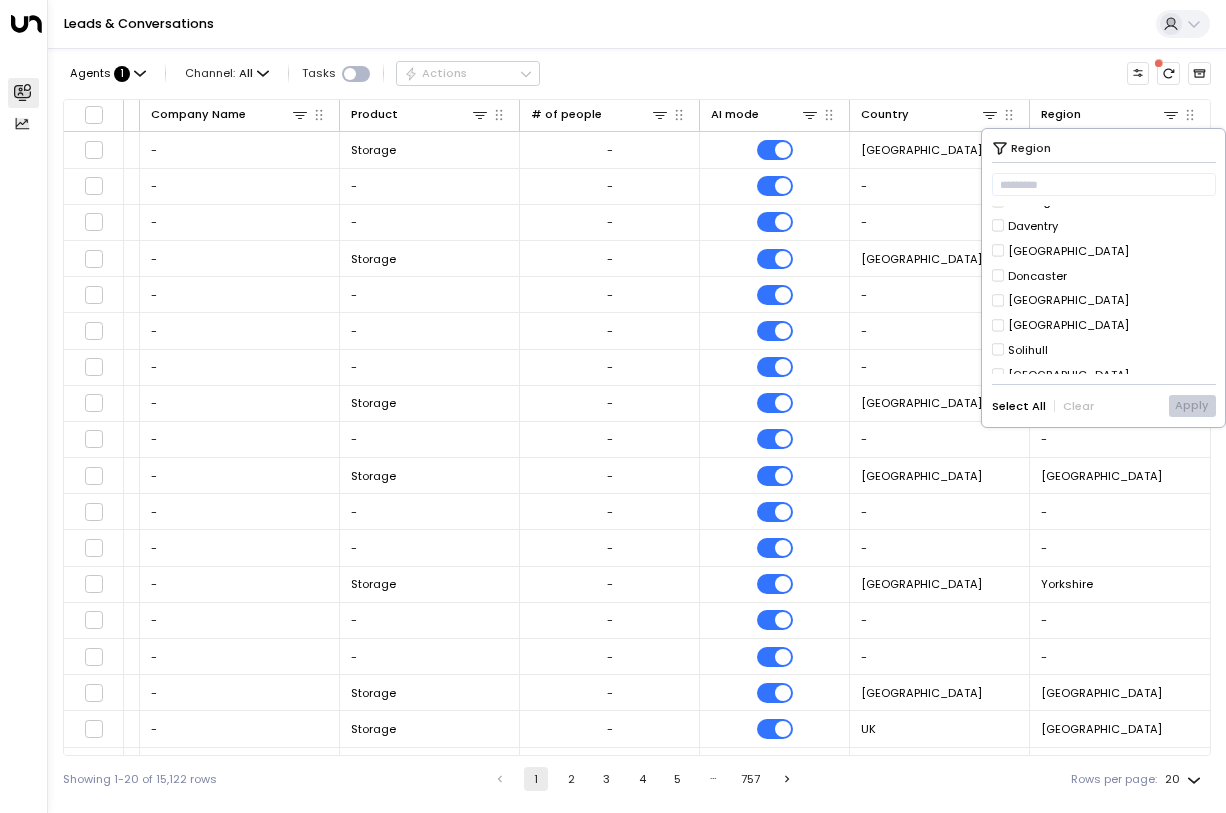 scroll, scrollTop: 246, scrollLeft: 0, axis: vertical 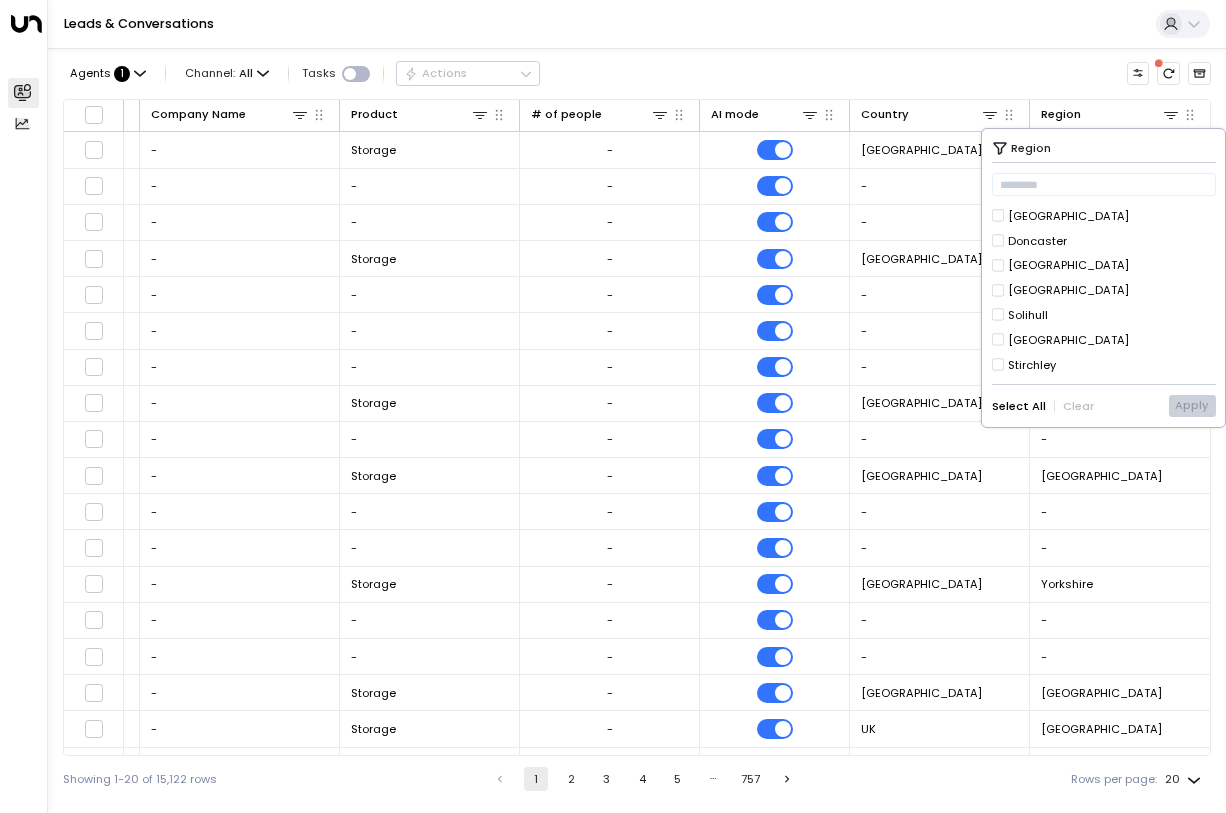click on "[GEOGRAPHIC_DATA]" at bounding box center [1068, 290] 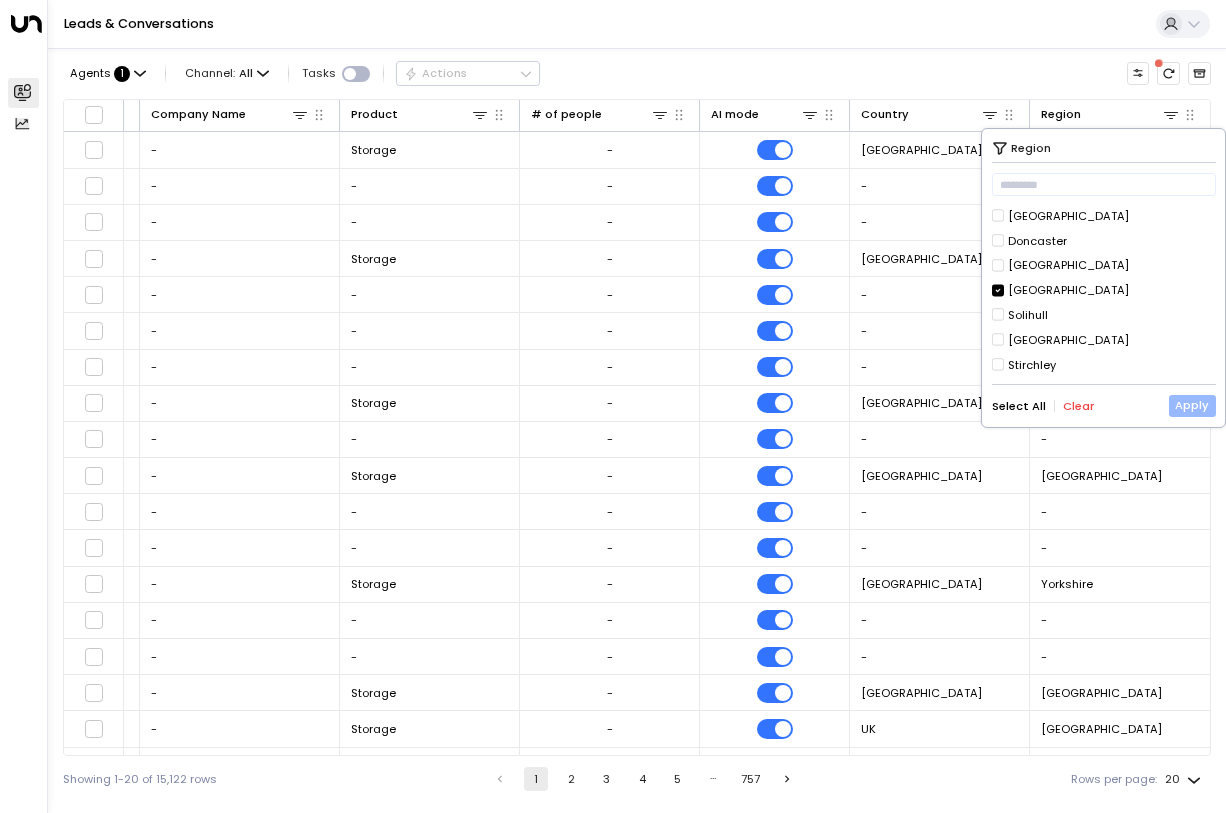 click on "Apply" at bounding box center (1192, 406) 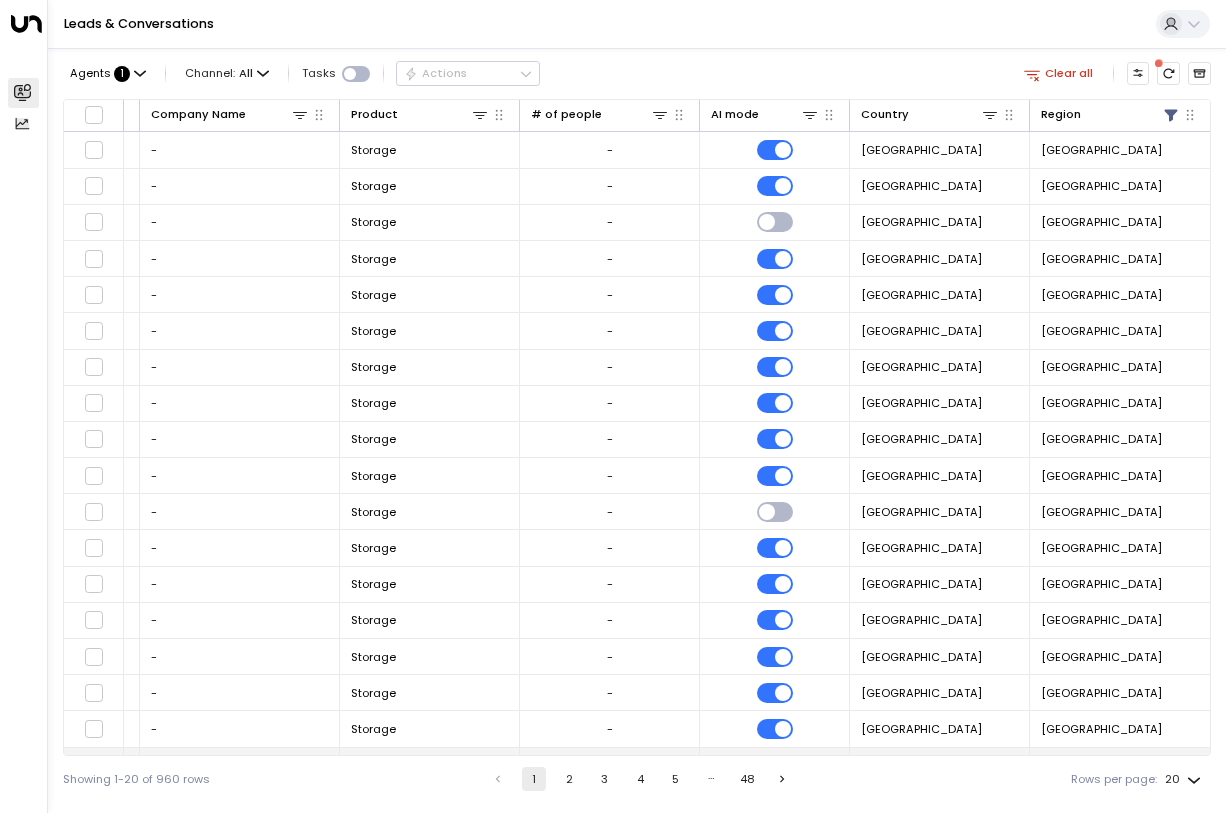 click on "Storage" at bounding box center [430, 765] 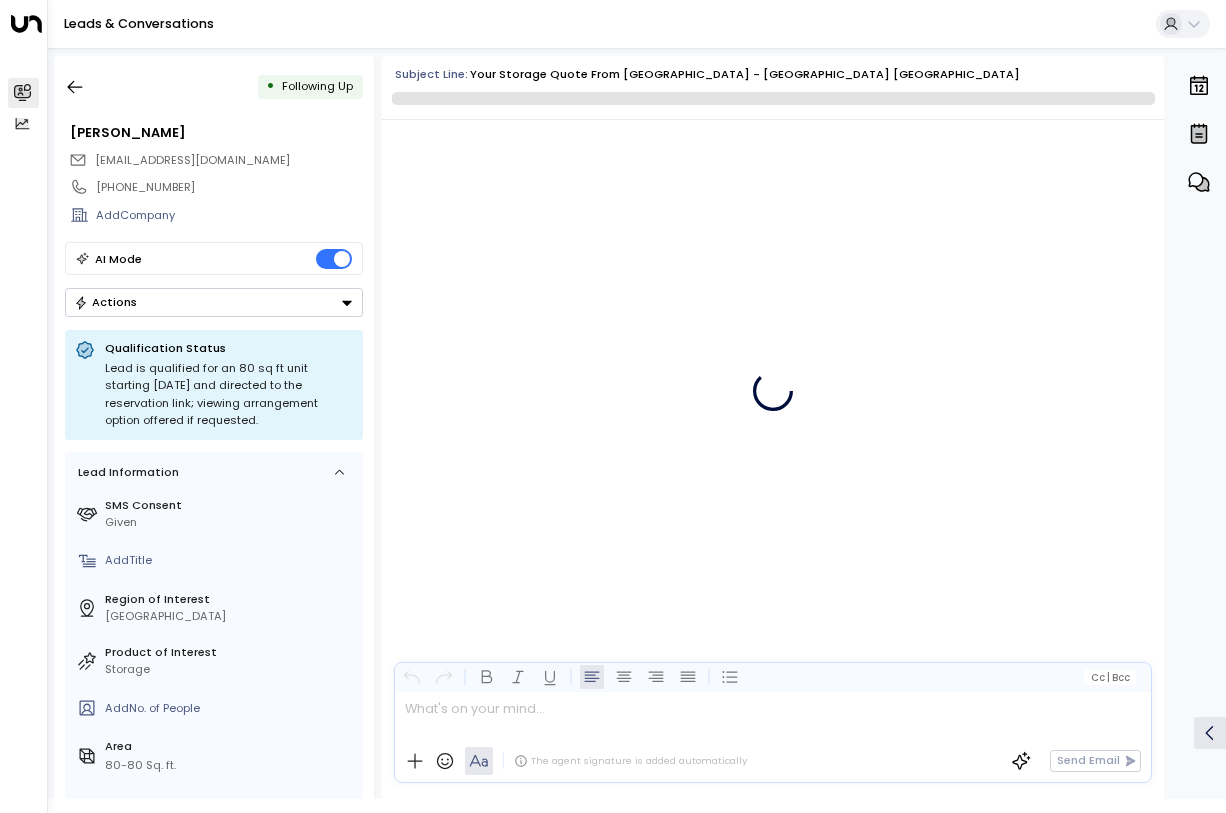 scroll, scrollTop: 6629, scrollLeft: 0, axis: vertical 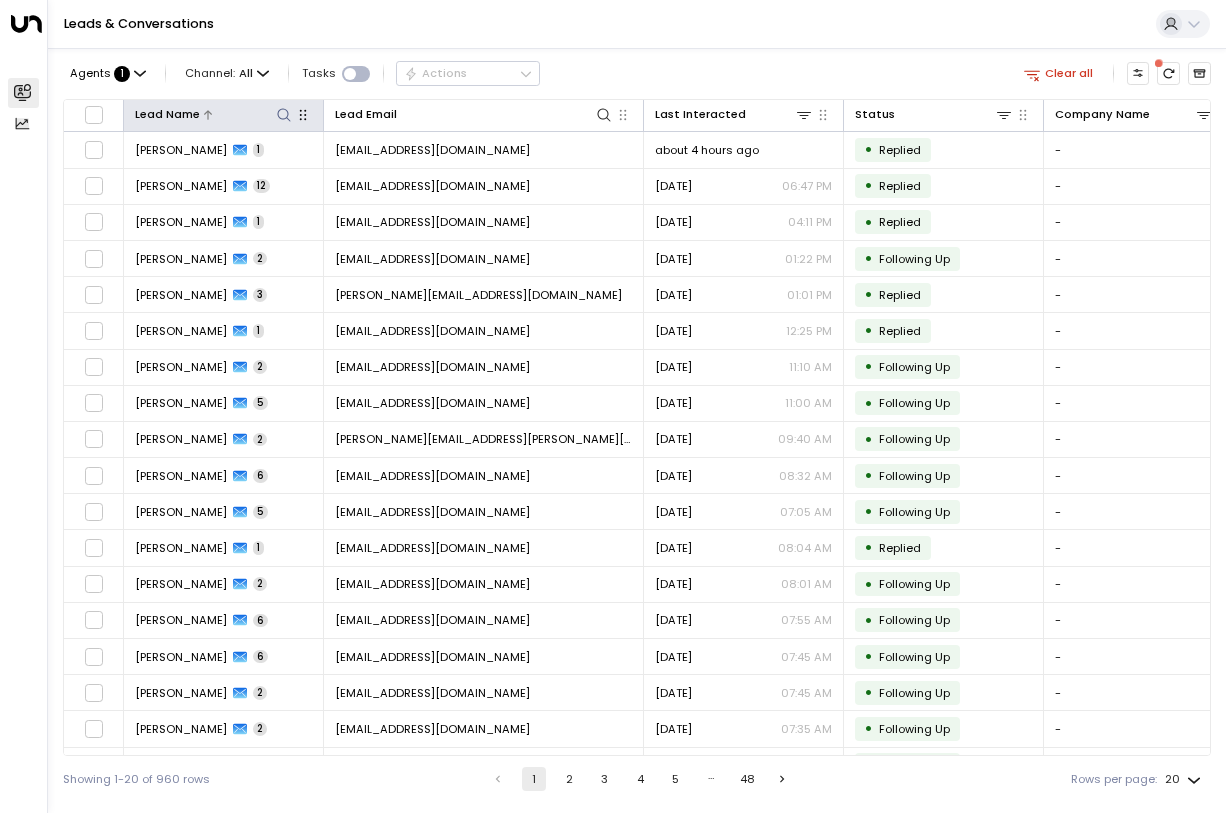 click 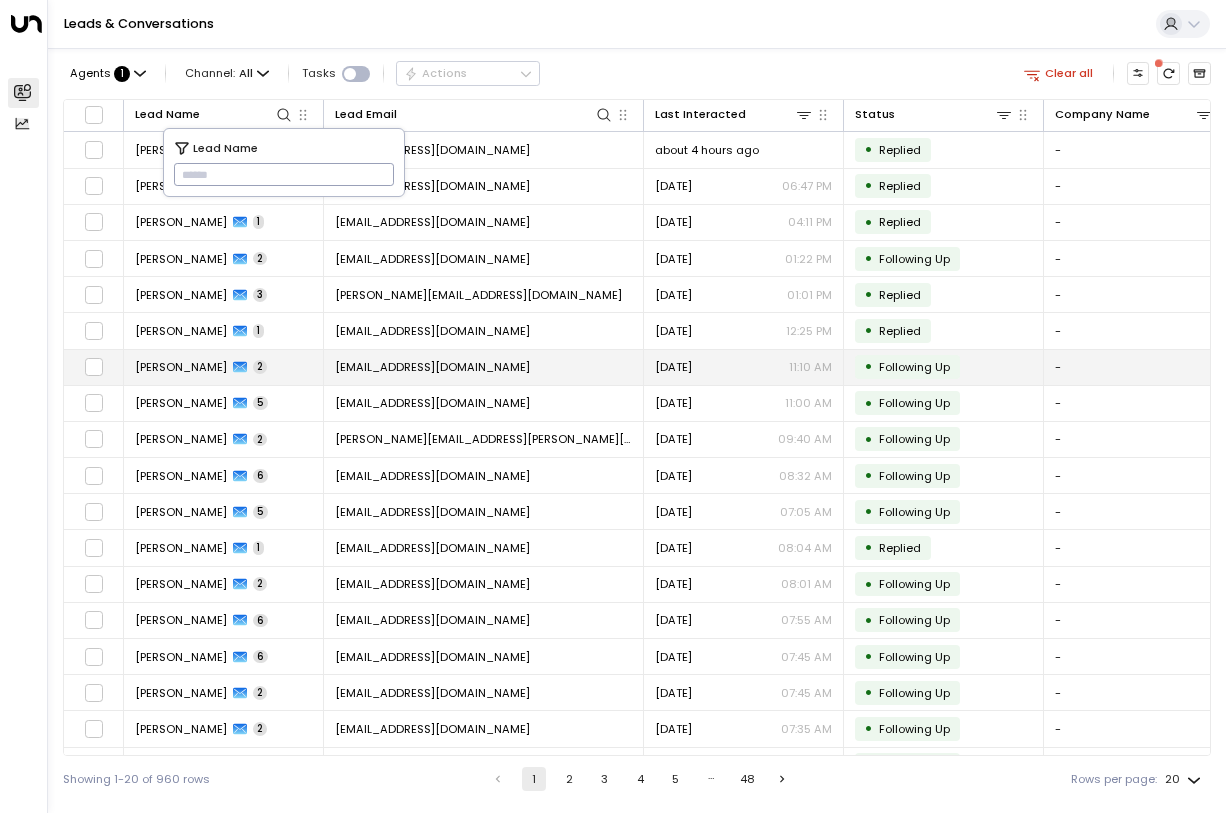 type on "**********" 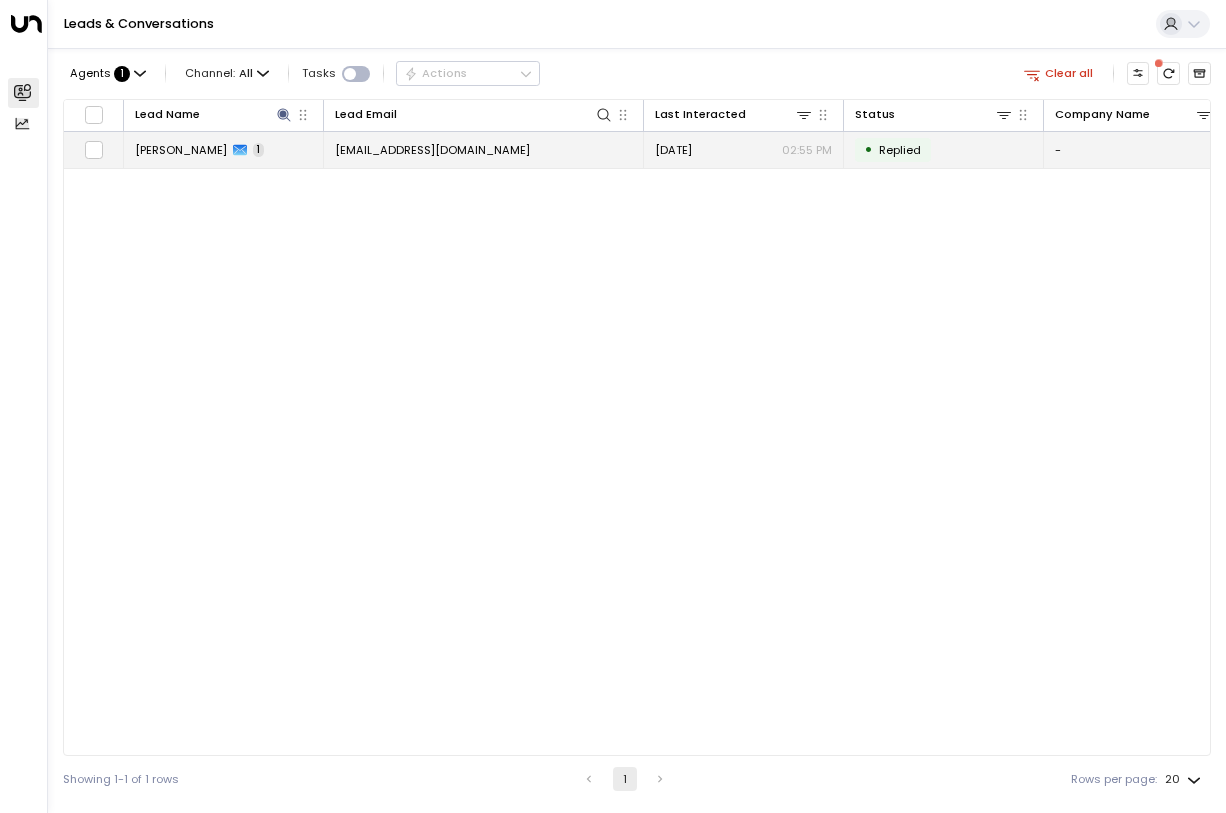 click on "[EMAIL_ADDRESS][DOMAIN_NAME]" at bounding box center (484, 149) 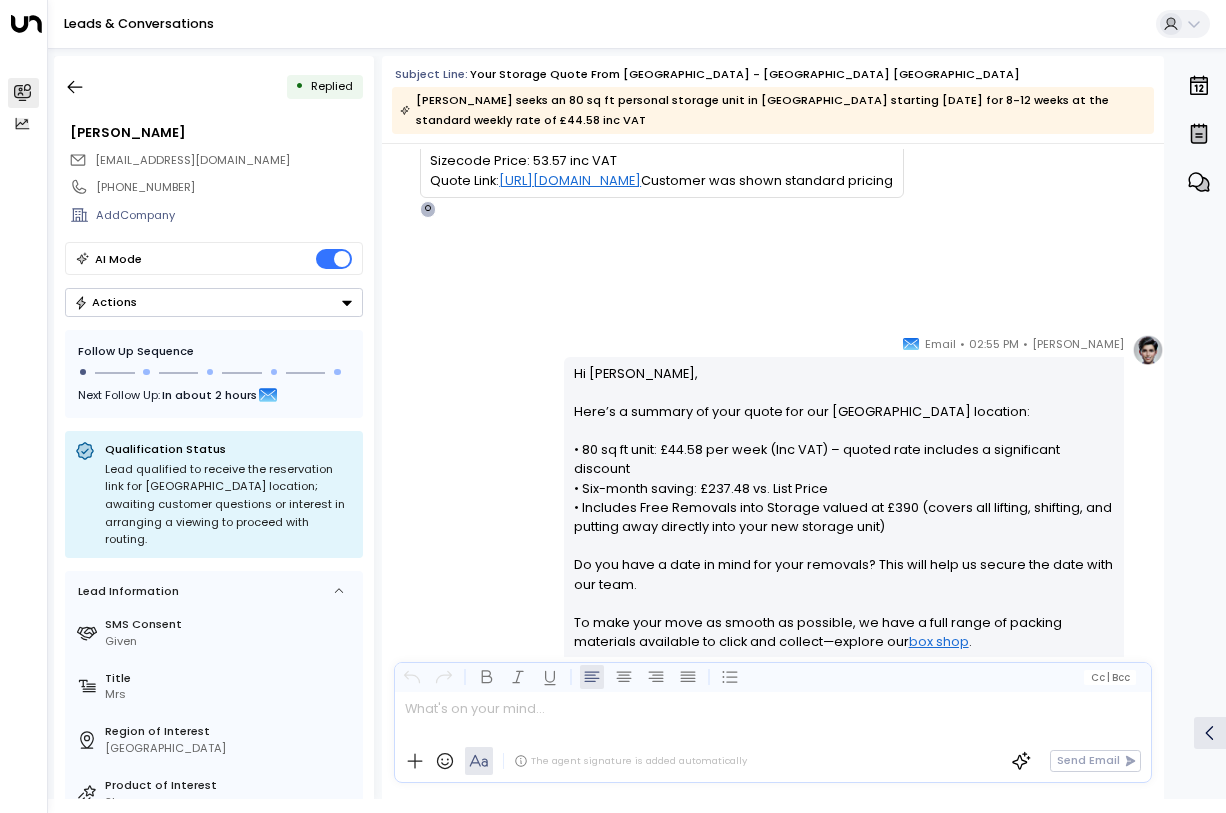 scroll, scrollTop: 148, scrollLeft: 0, axis: vertical 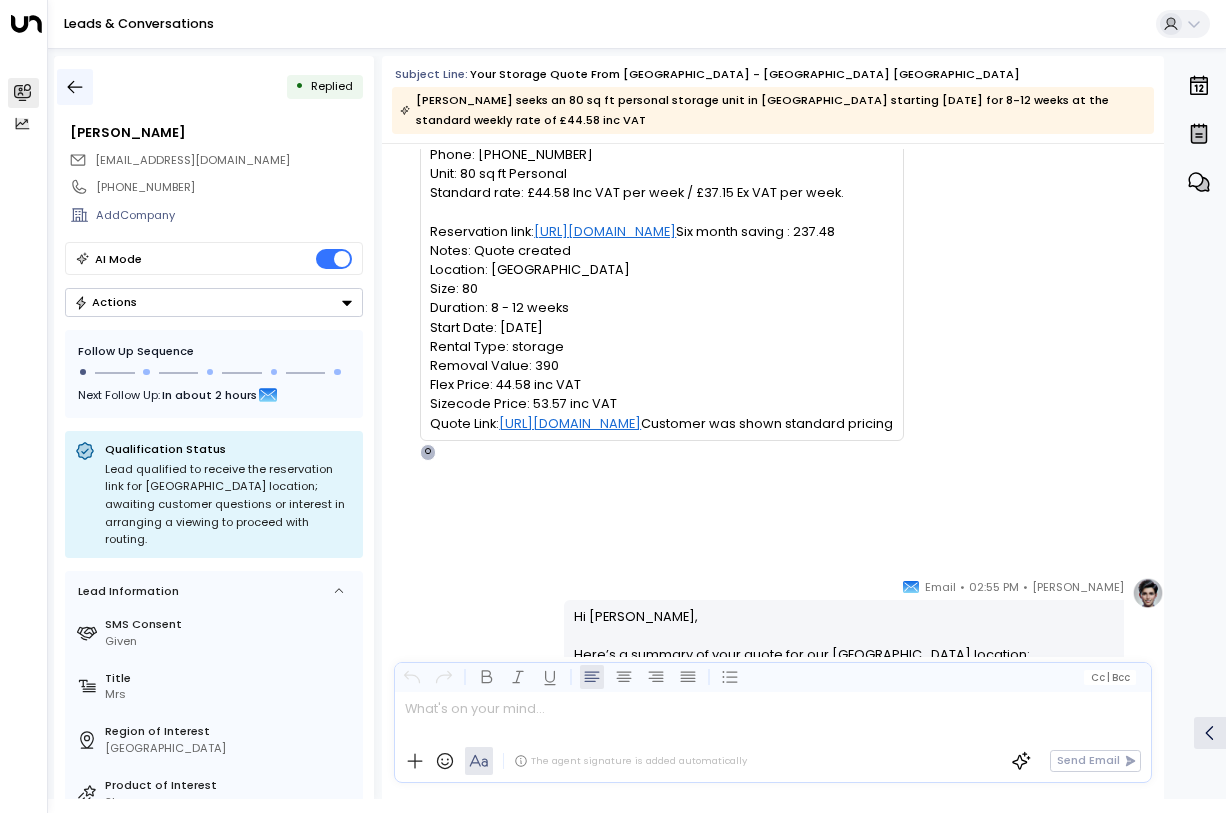 click 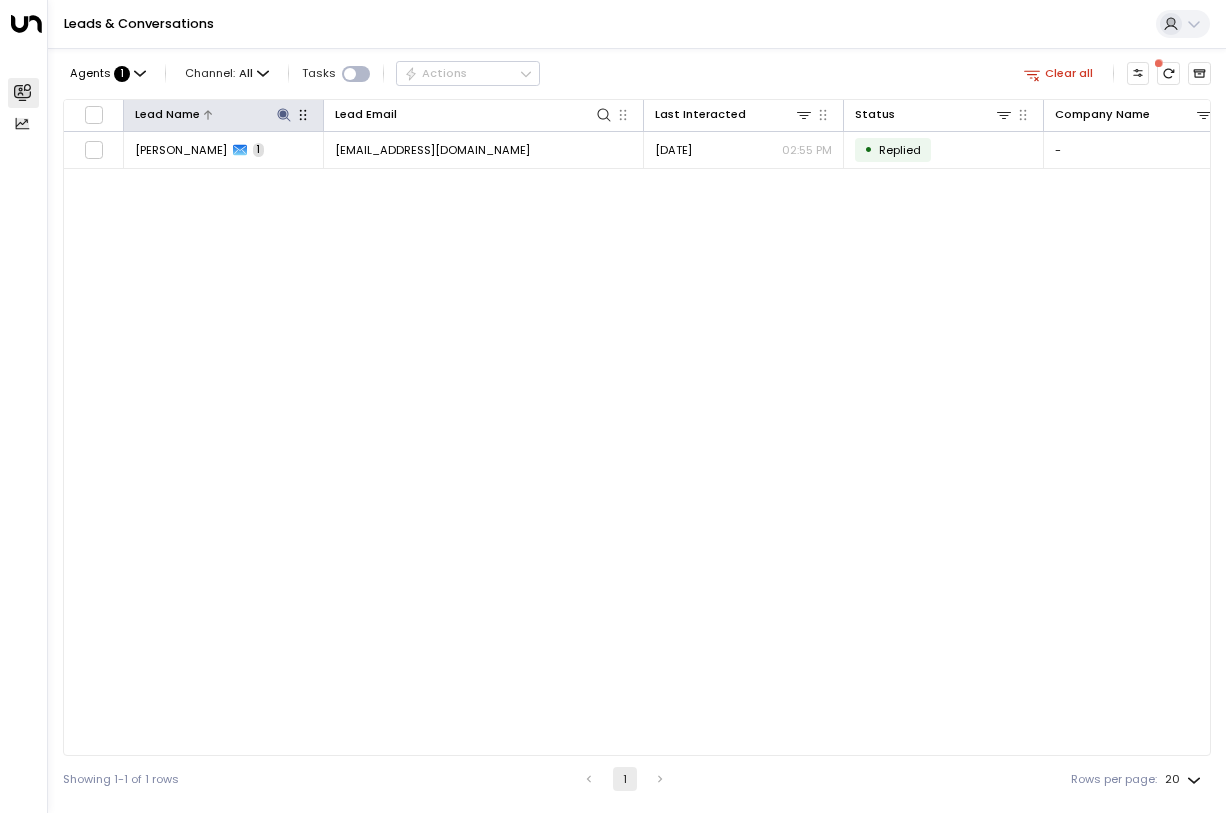 click 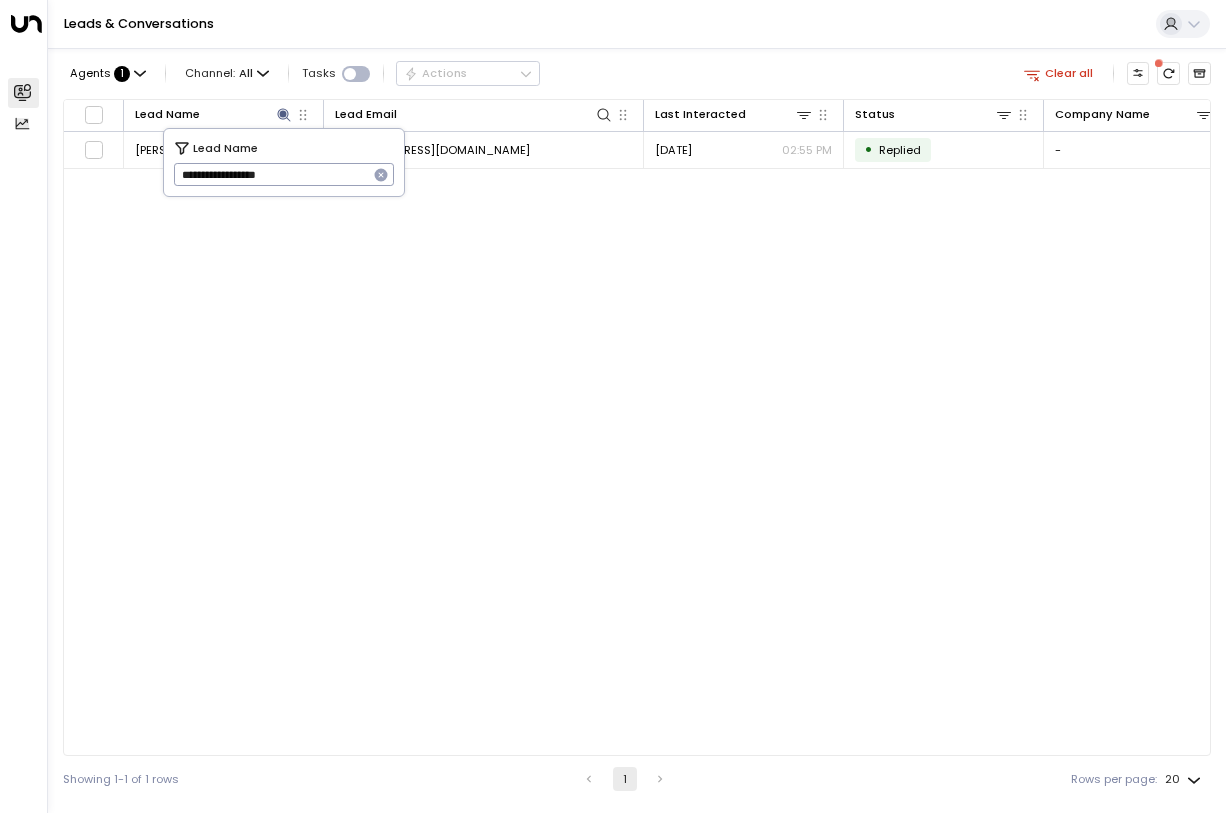 click 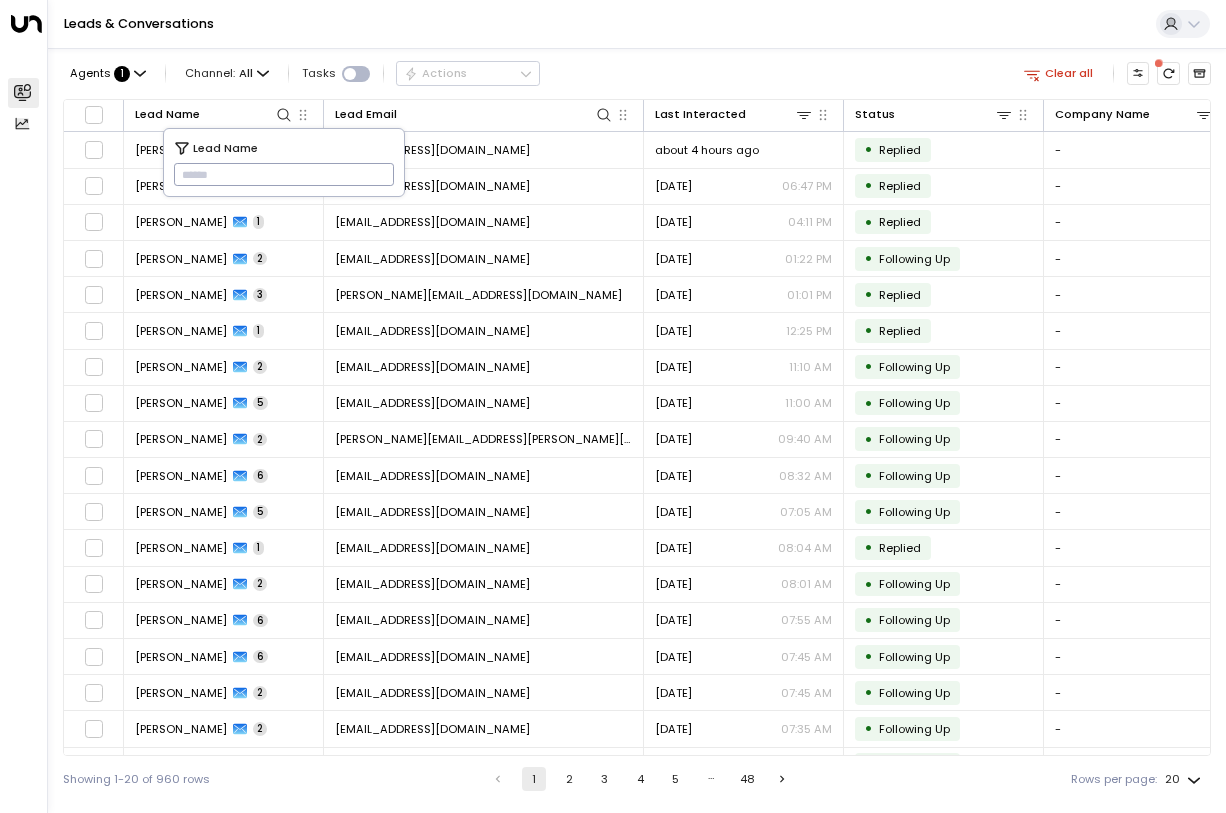 paste on "**********" 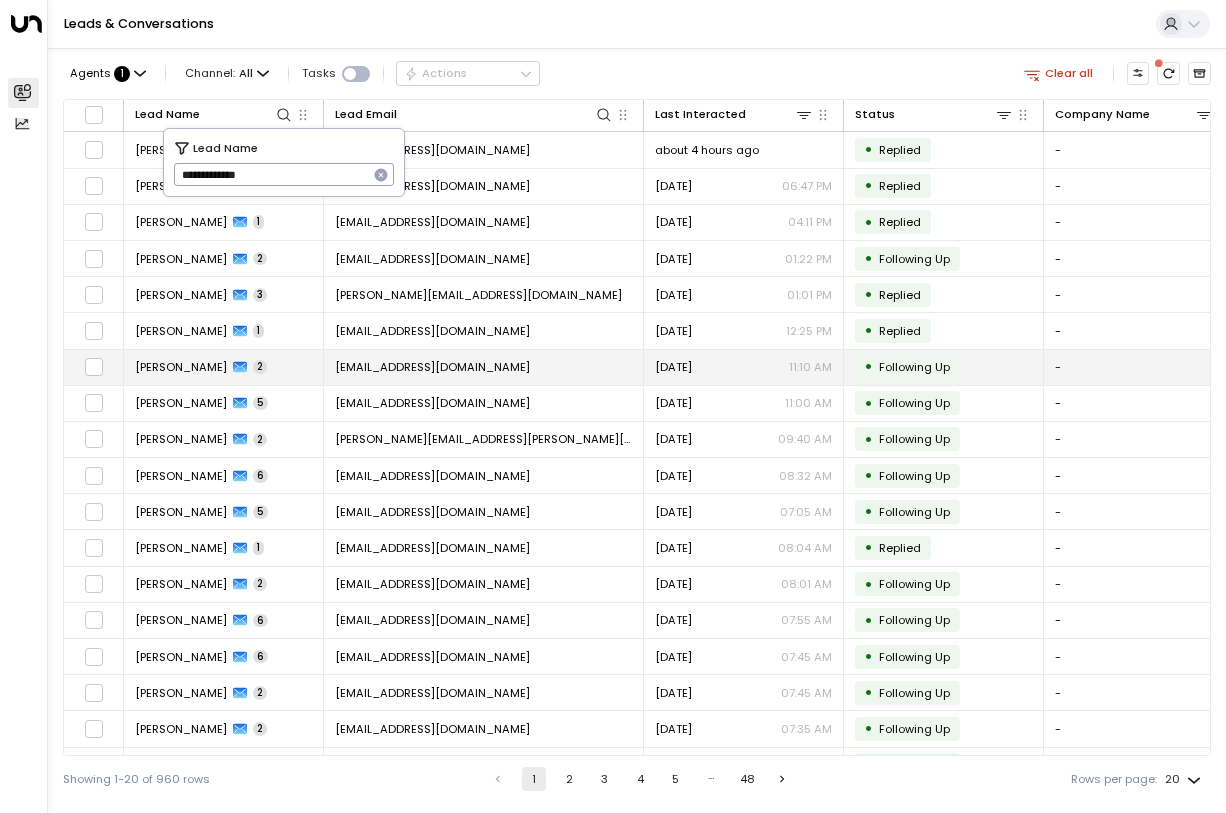 type on "**********" 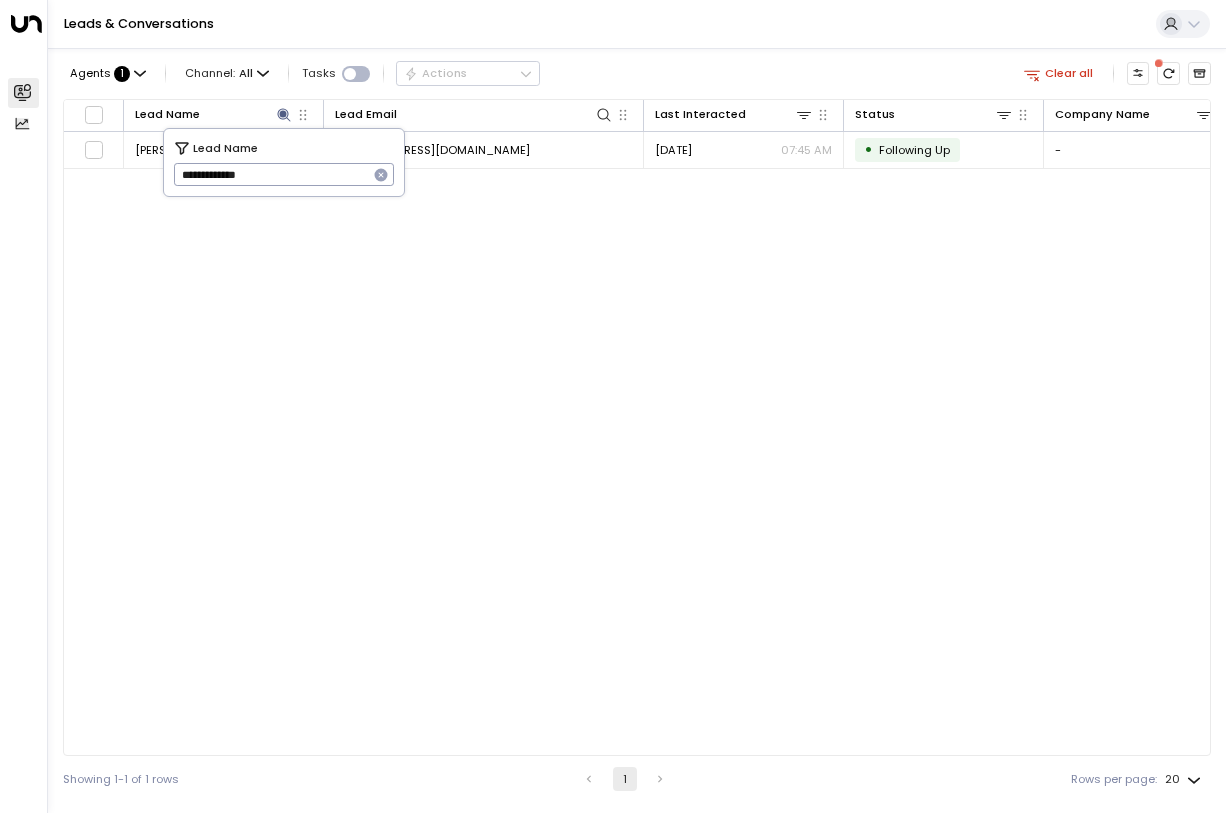 click on "[DATE] 07:45 AM" at bounding box center [743, 150] 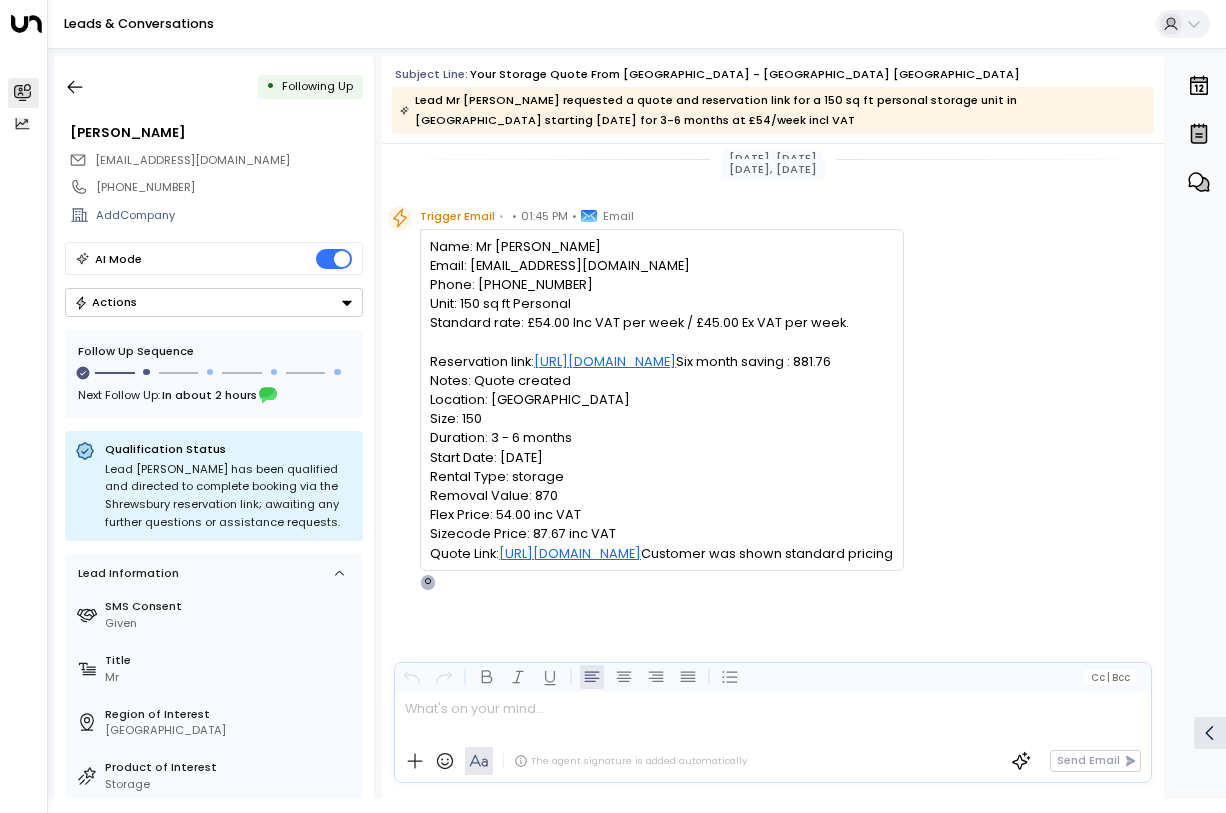 scroll, scrollTop: 0, scrollLeft: 0, axis: both 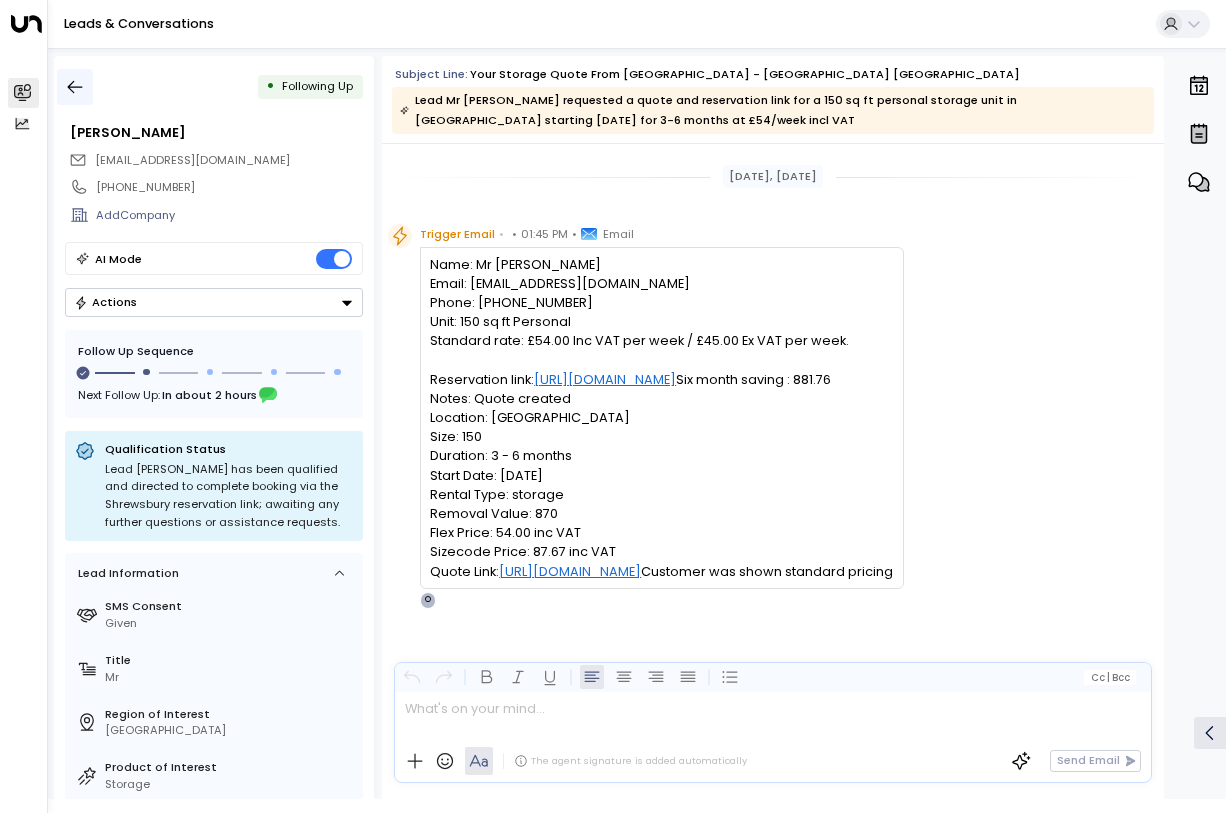 click at bounding box center (75, 87) 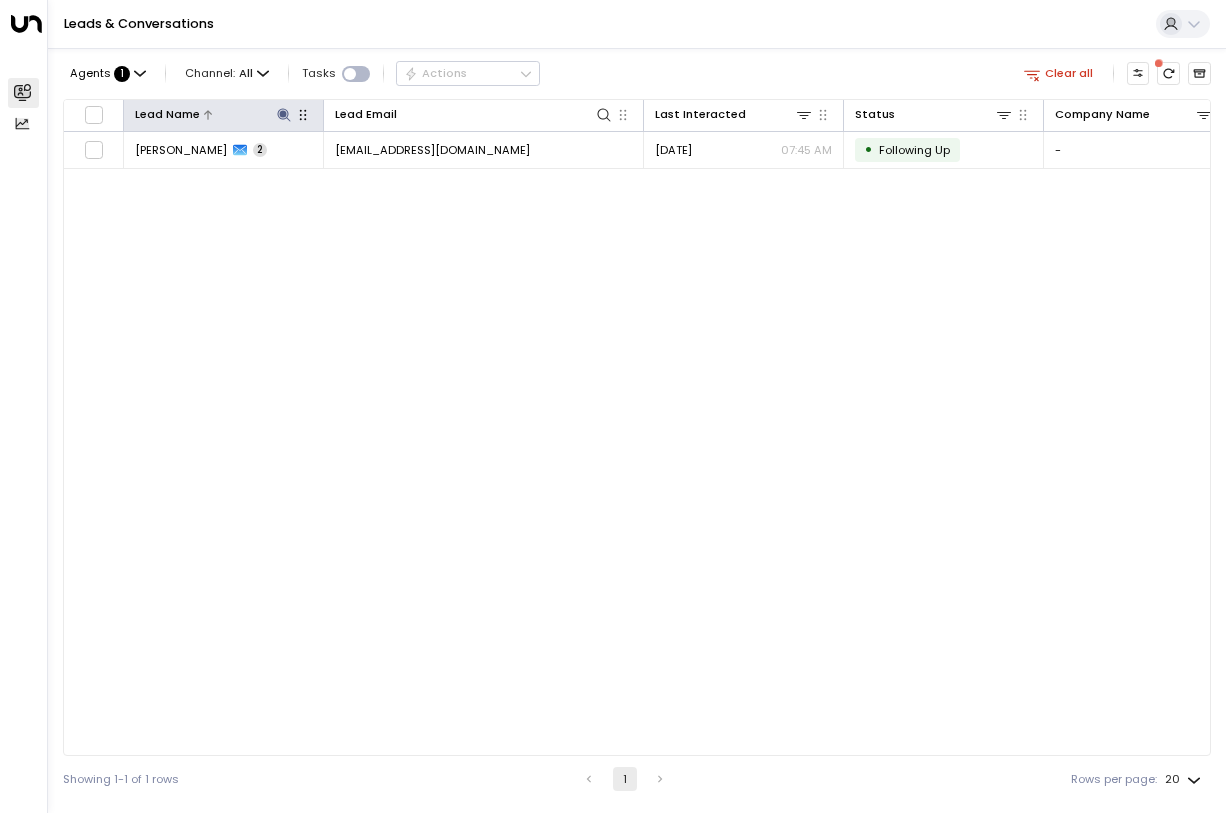 click 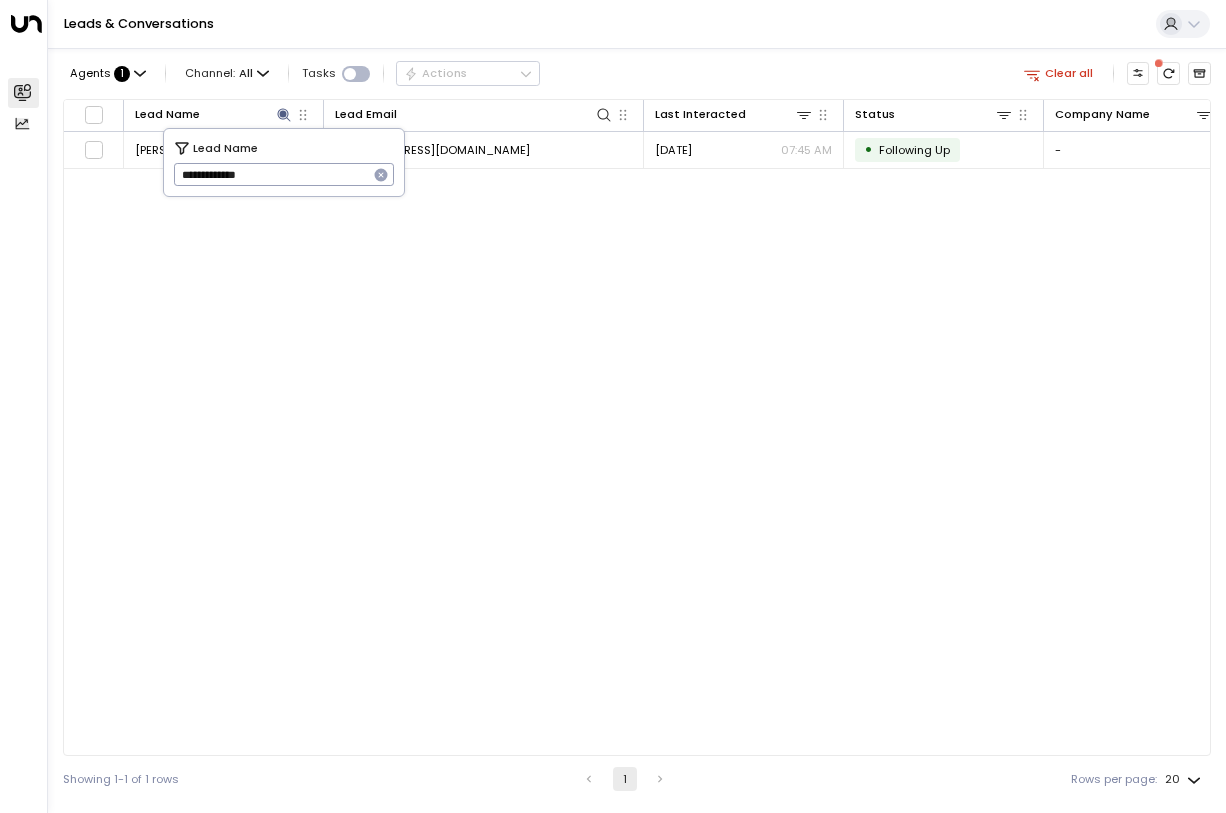 drag, startPoint x: 259, startPoint y: 175, endPoint x: 180, endPoint y: 175, distance: 79 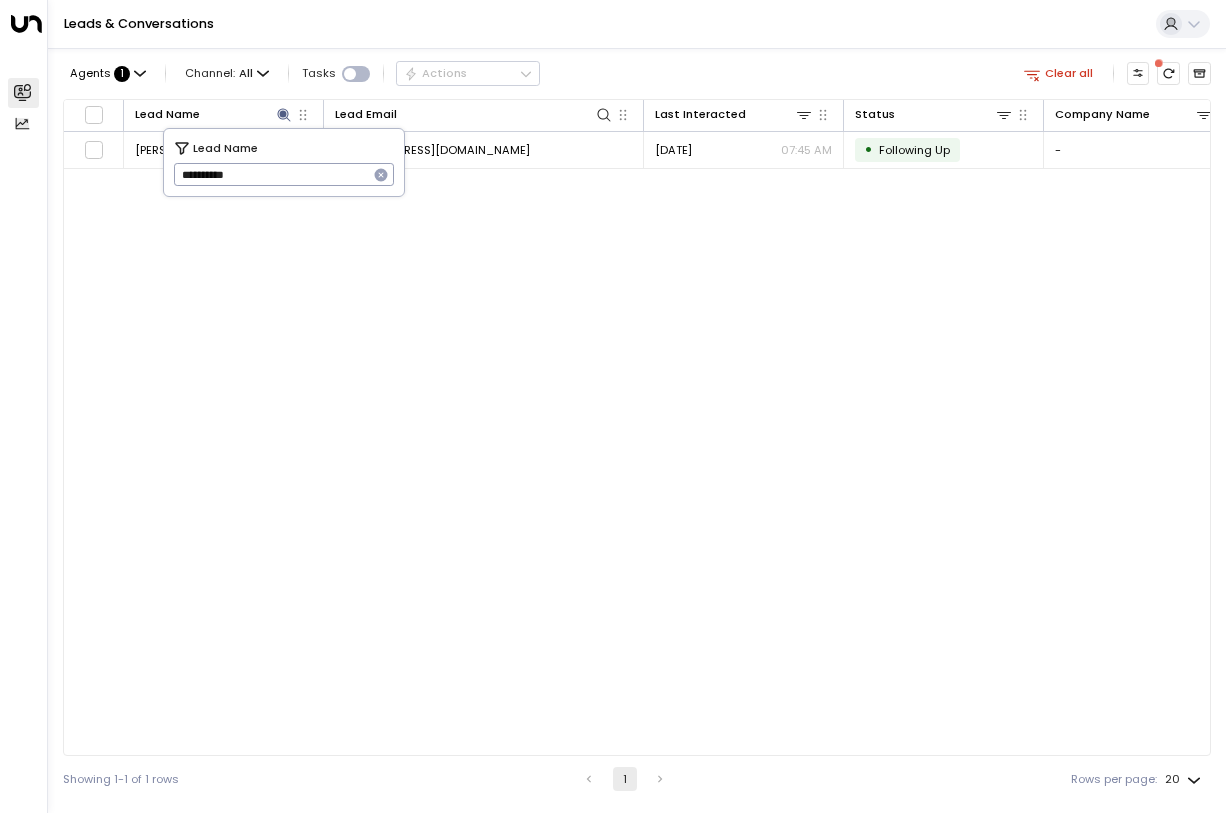 type on "**********" 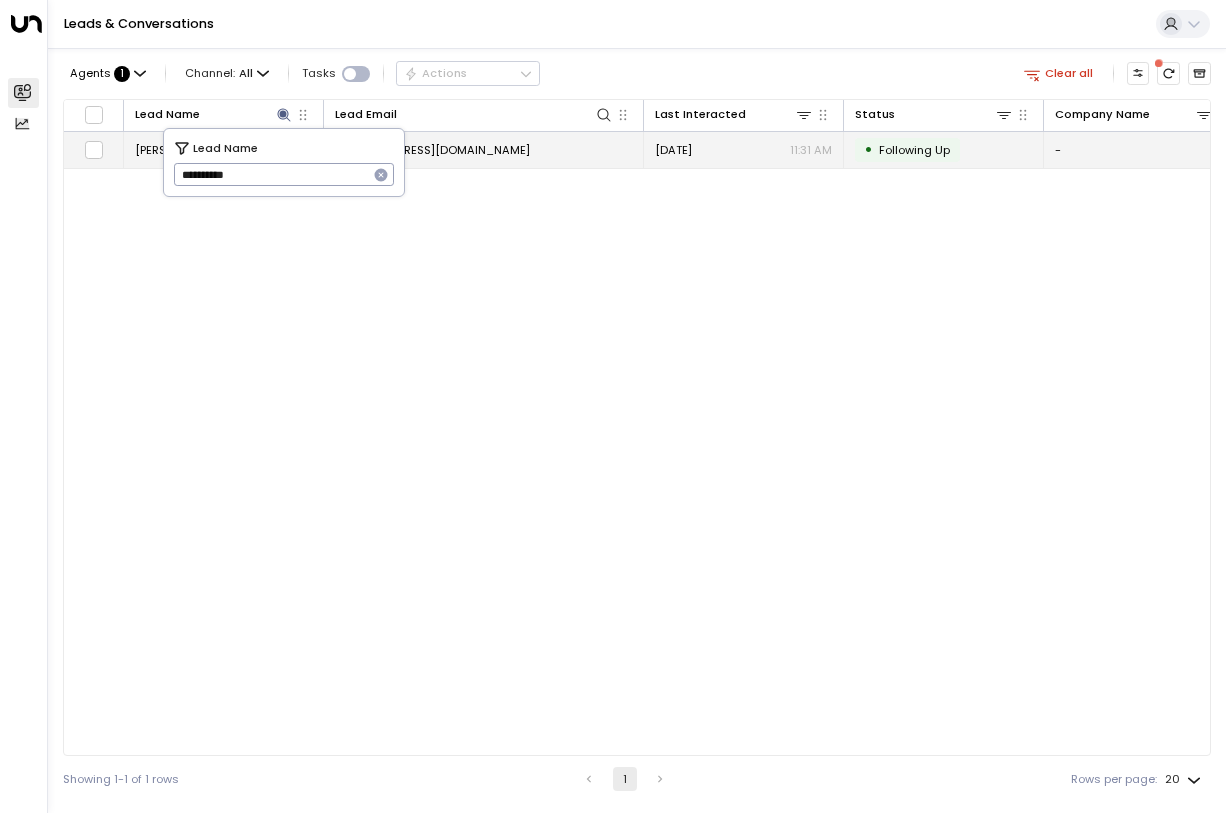 click on "[DATE]" at bounding box center (673, 150) 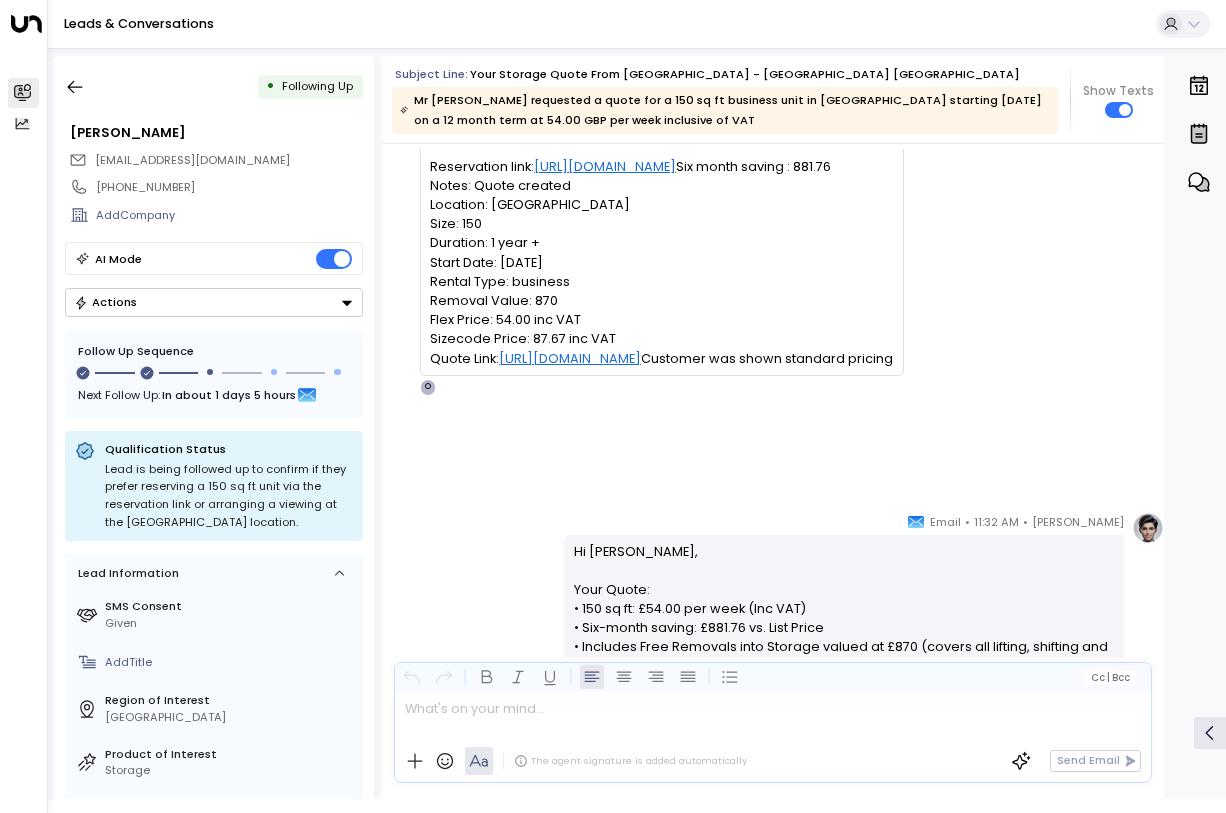 scroll, scrollTop: 500, scrollLeft: 0, axis: vertical 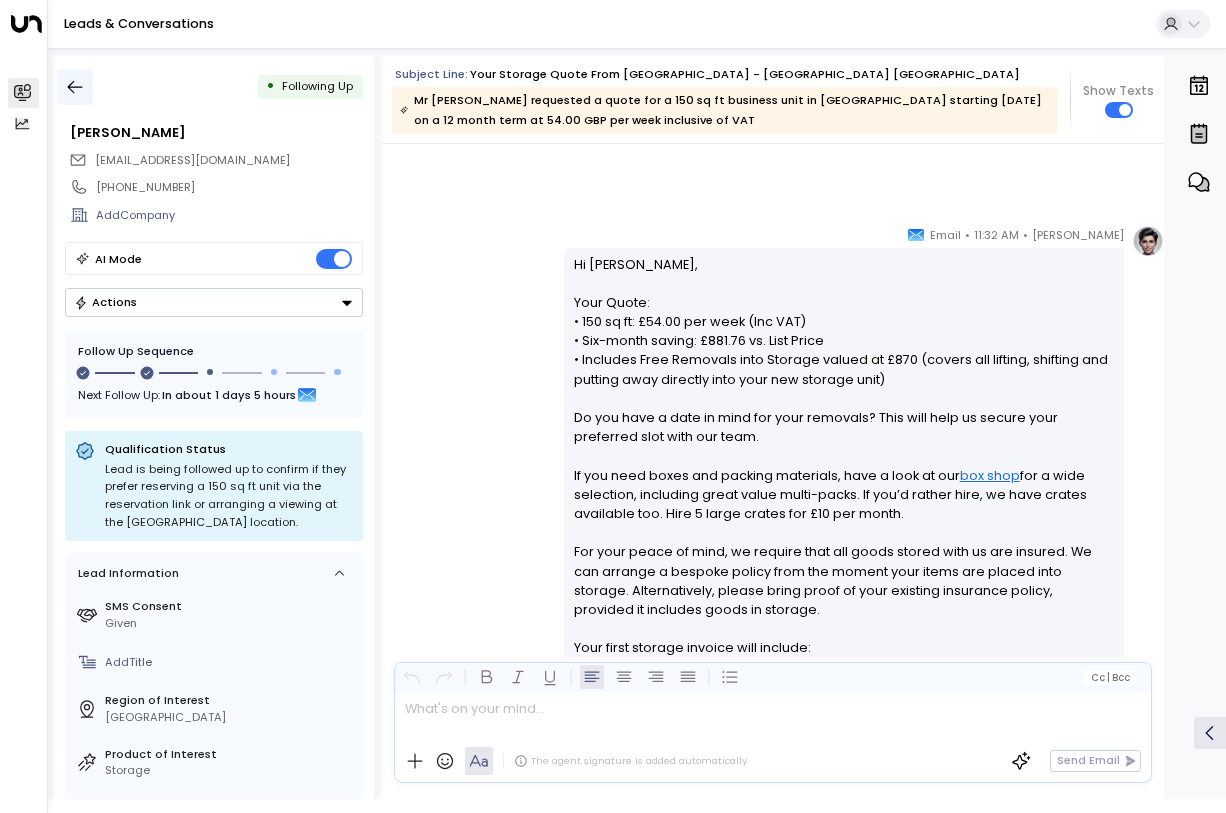 click 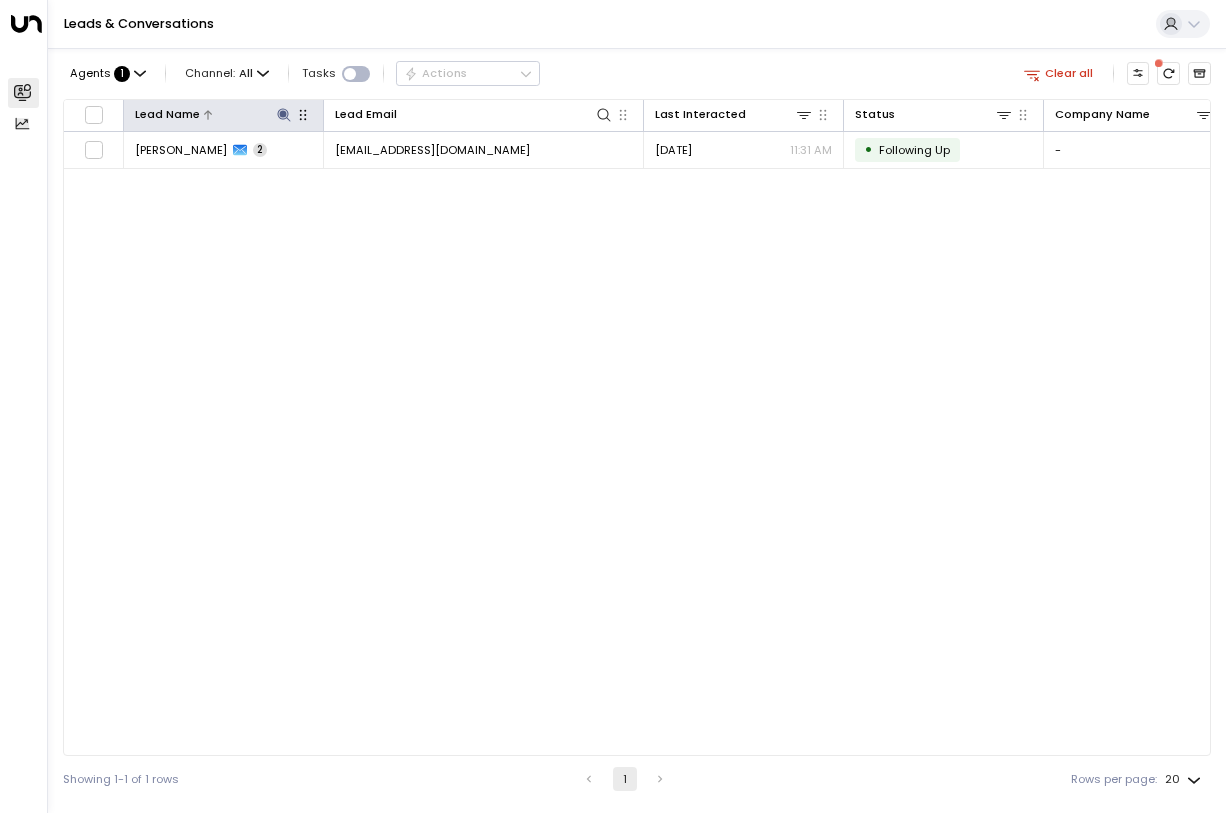 click 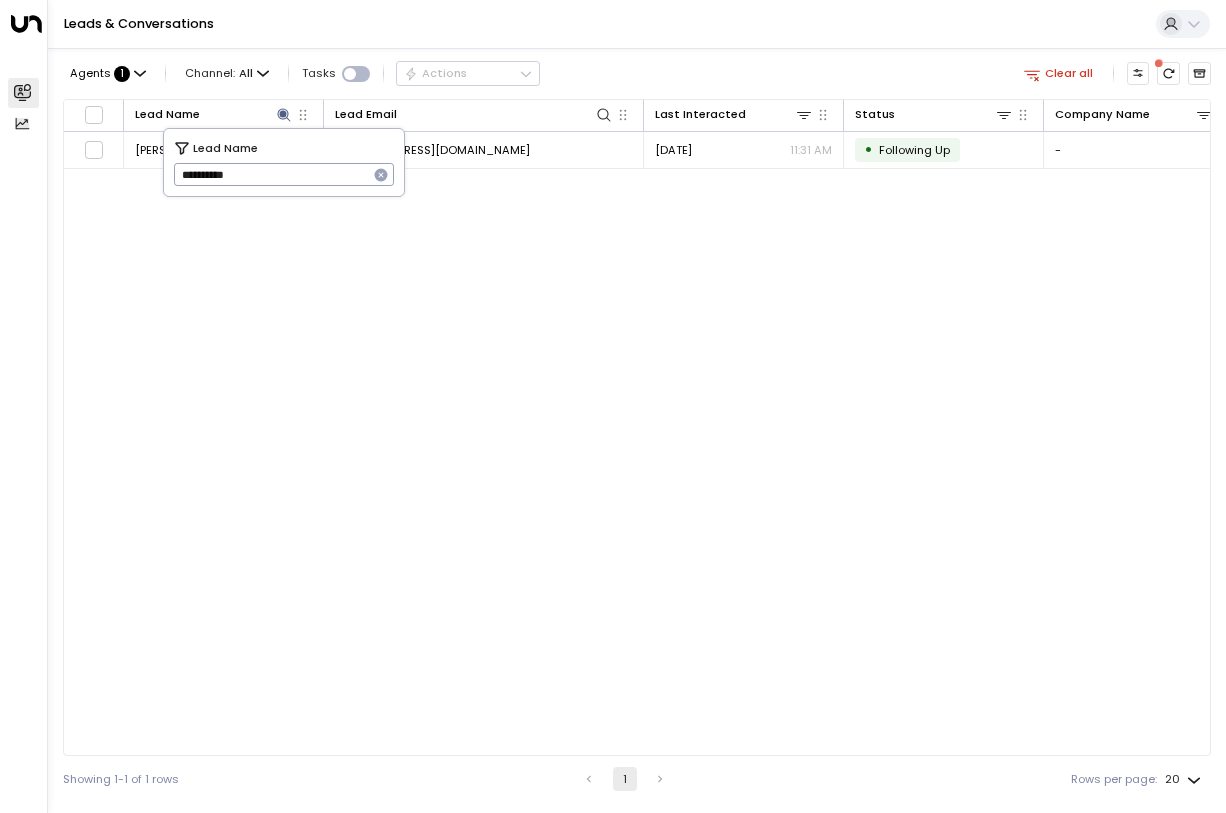 drag, startPoint x: 251, startPoint y: 172, endPoint x: 195, endPoint y: 175, distance: 56.0803 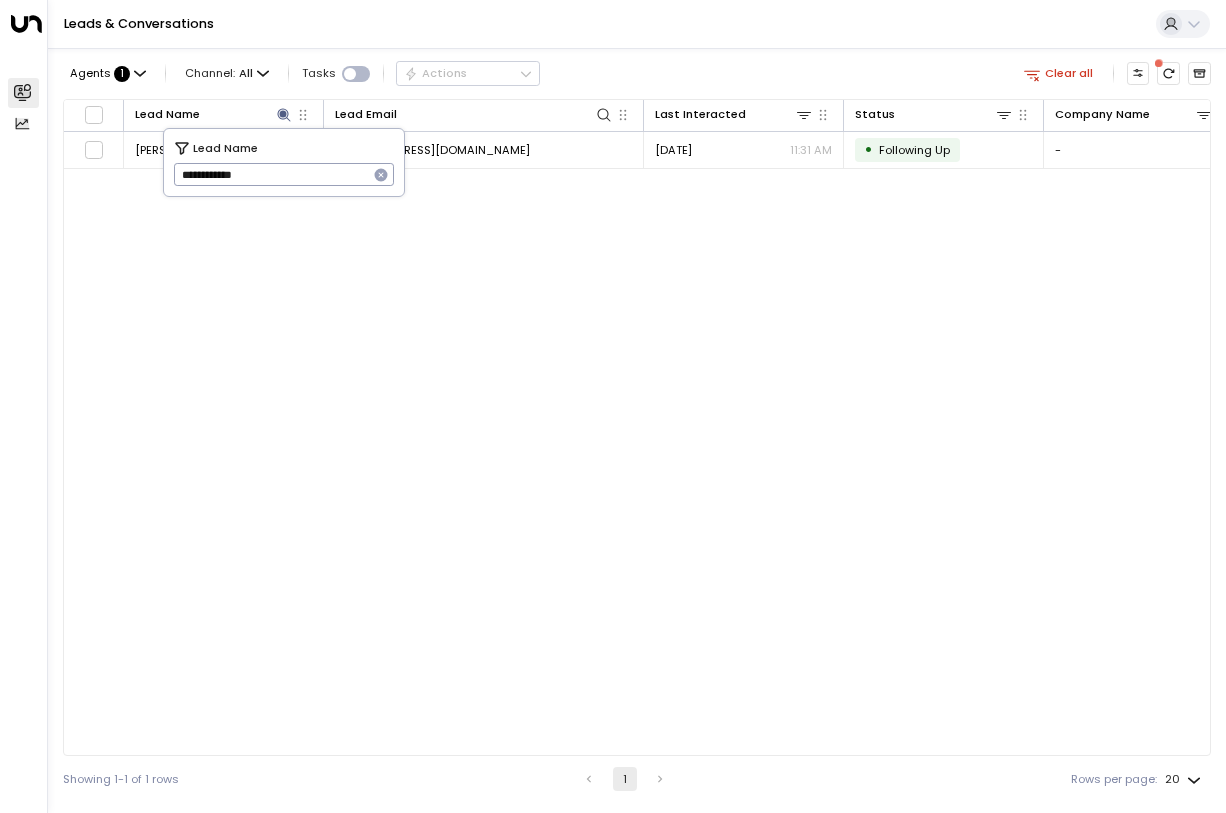 type on "**********" 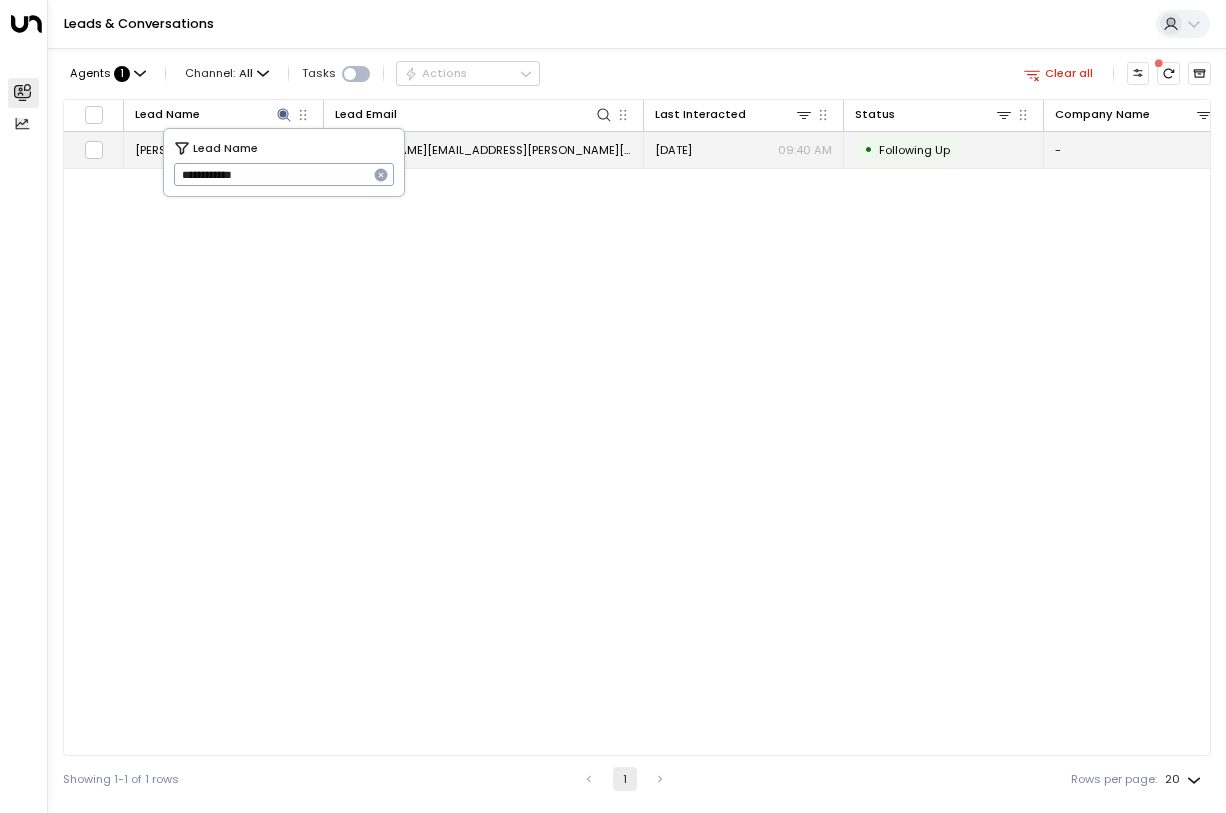 click on "[PERSON_NAME][EMAIL_ADDRESS][PERSON_NAME][DOMAIN_NAME]" at bounding box center [484, 149] 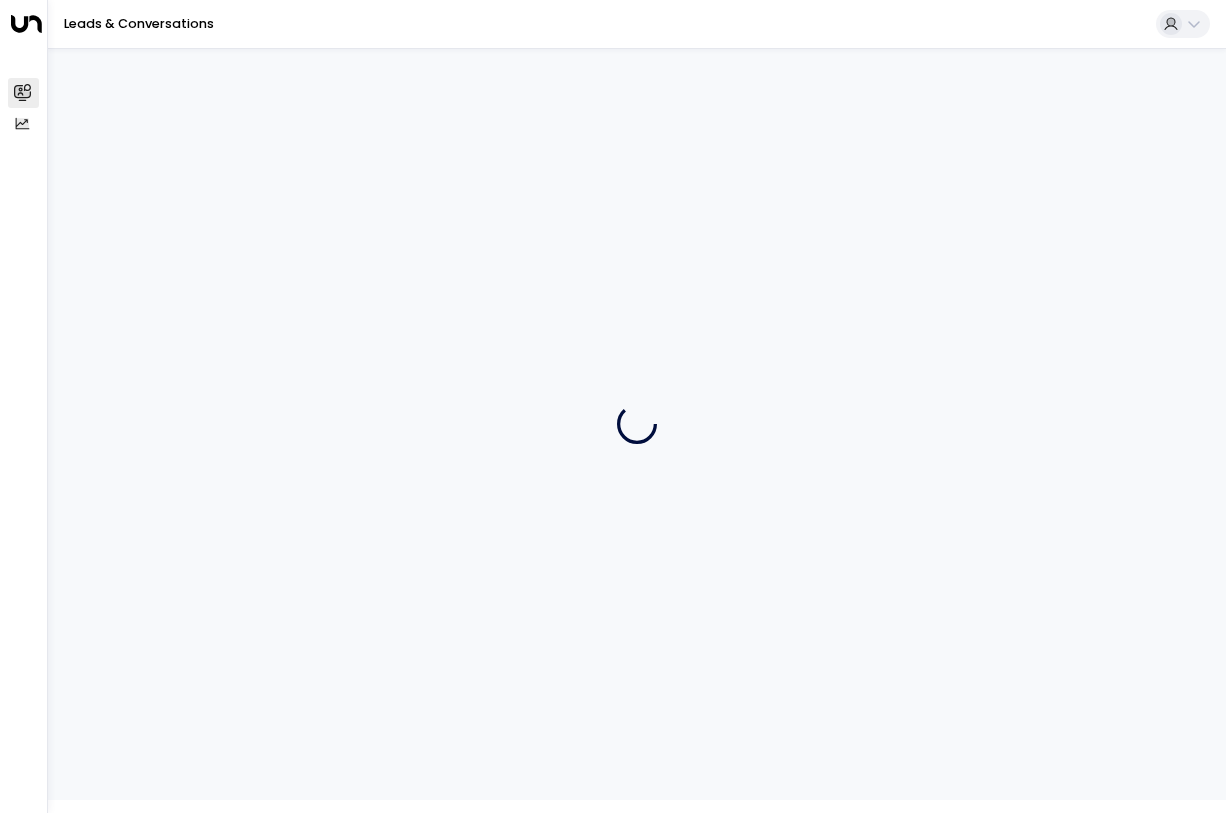 click at bounding box center (637, 424) 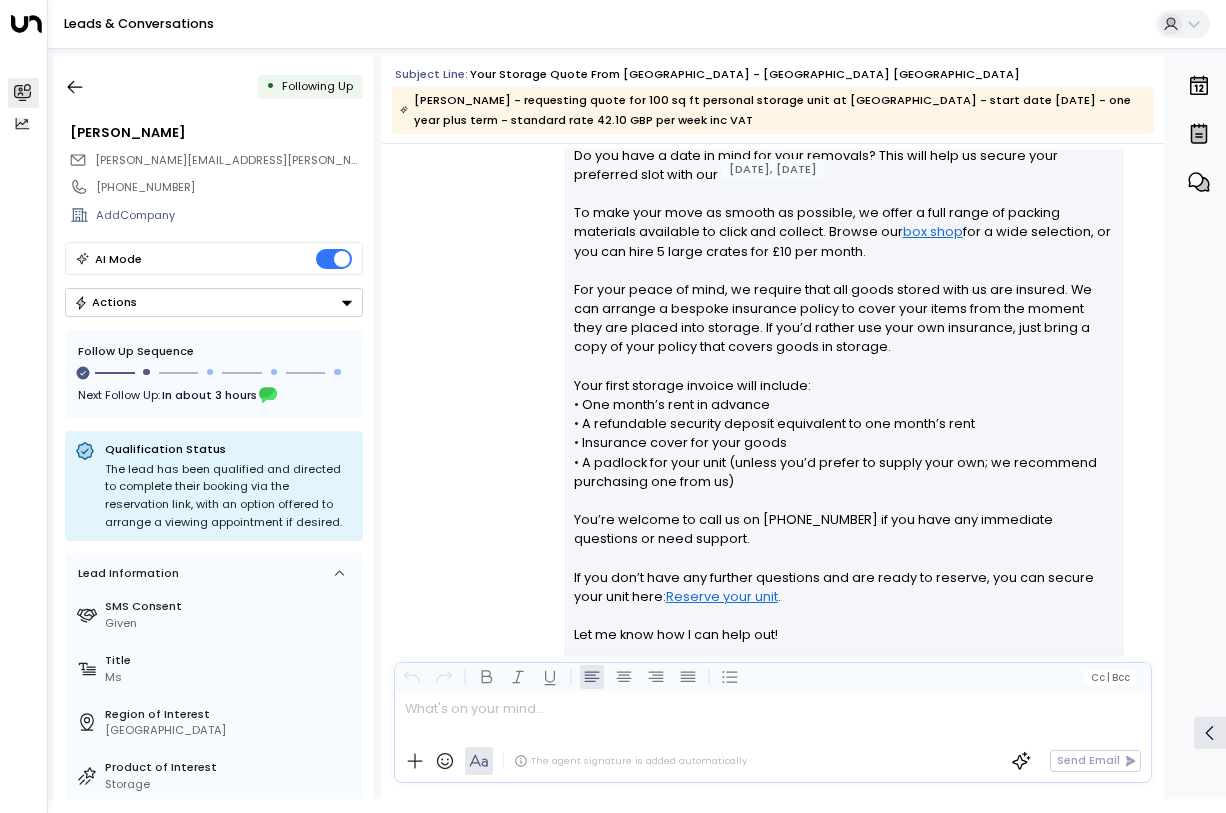 scroll, scrollTop: 320, scrollLeft: 0, axis: vertical 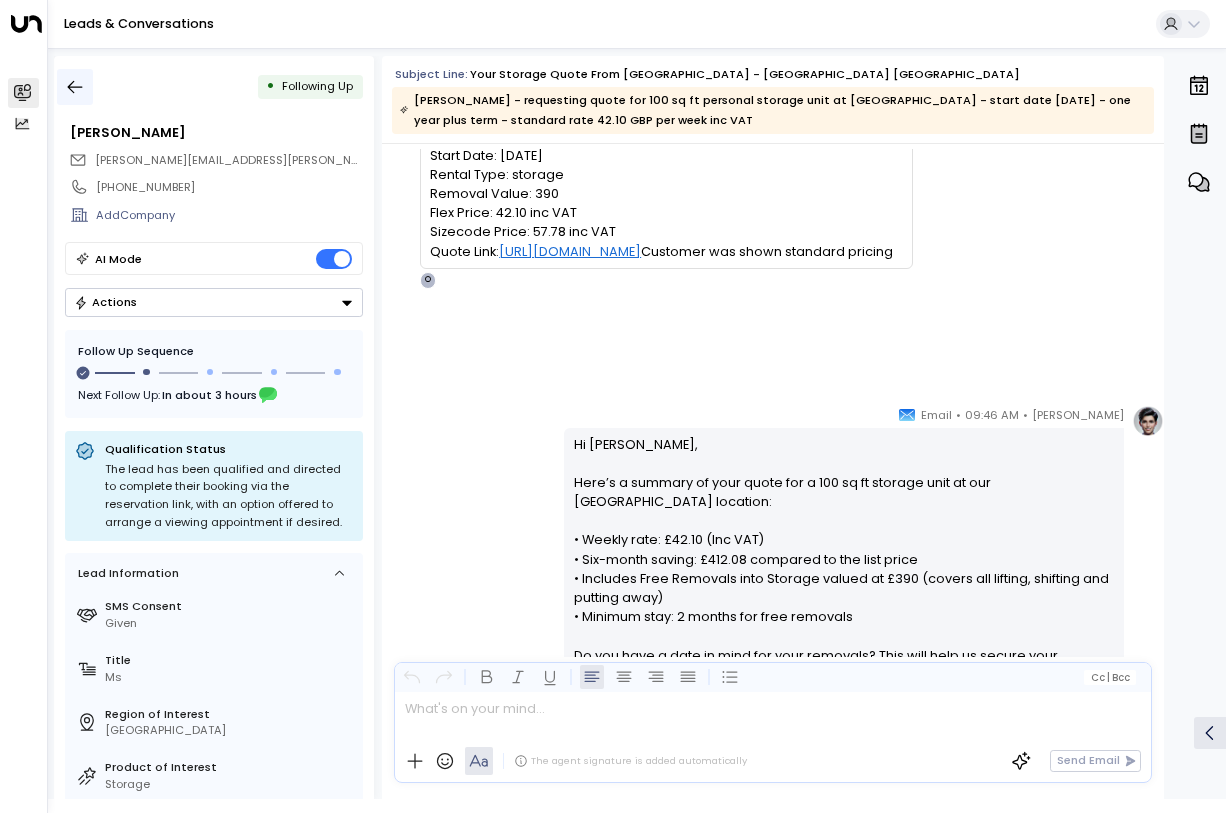 click 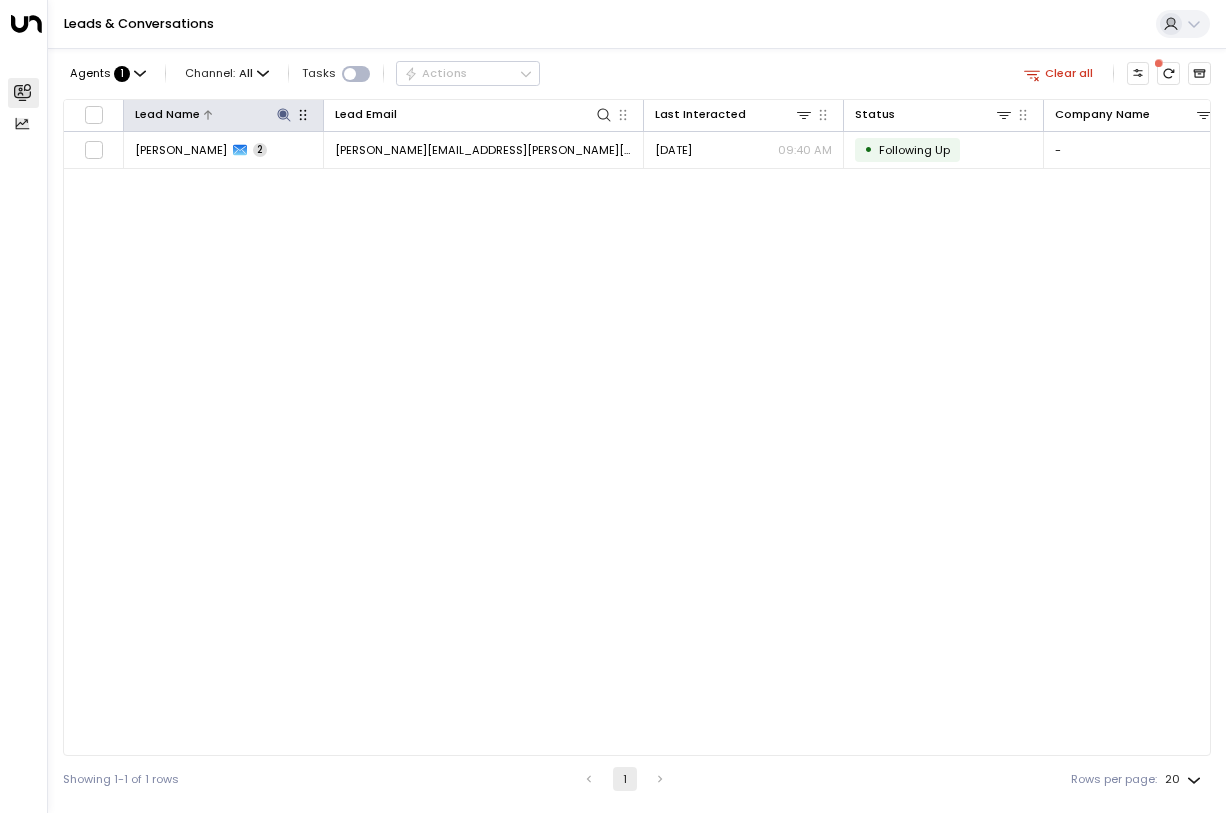 click 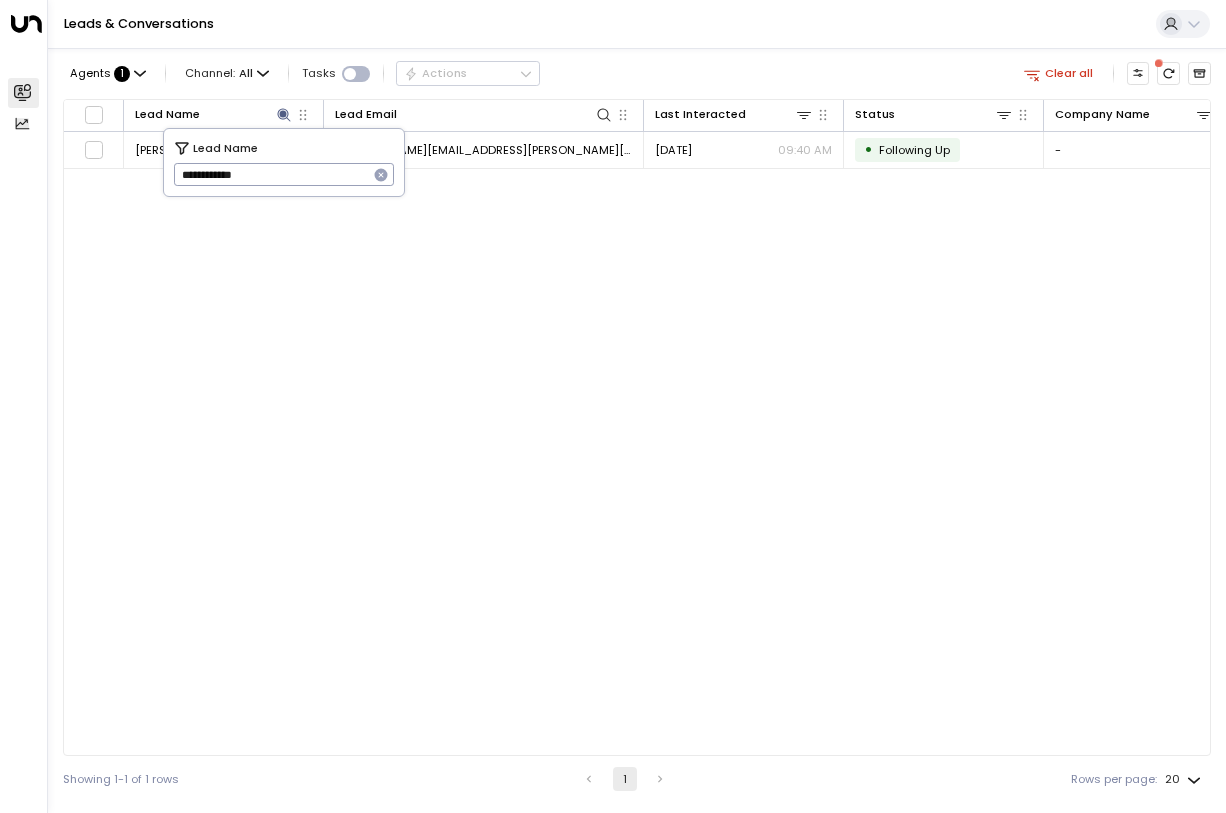 drag, startPoint x: 271, startPoint y: 176, endPoint x: 179, endPoint y: 173, distance: 92.0489 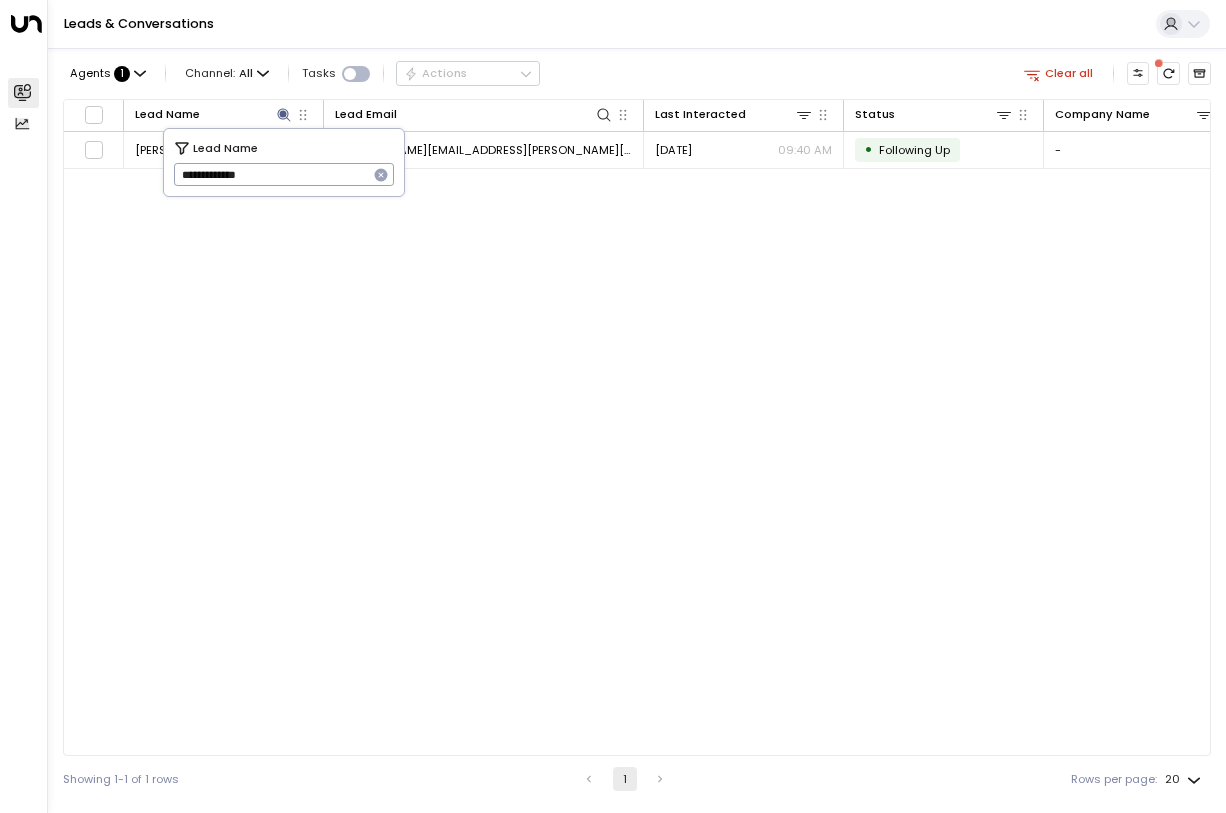 type on "**********" 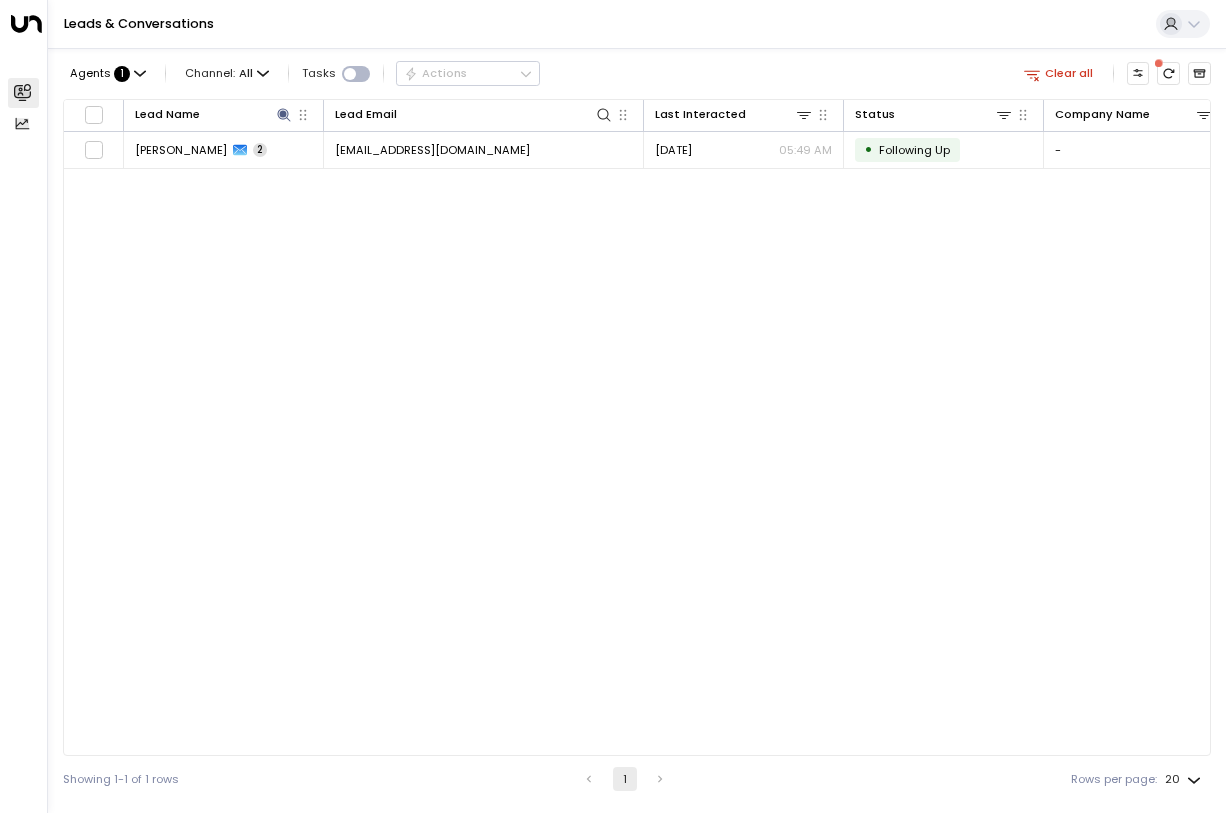 click on "Agents : 1 Channel: All Tasks   Actions Clear all" at bounding box center [637, 73] 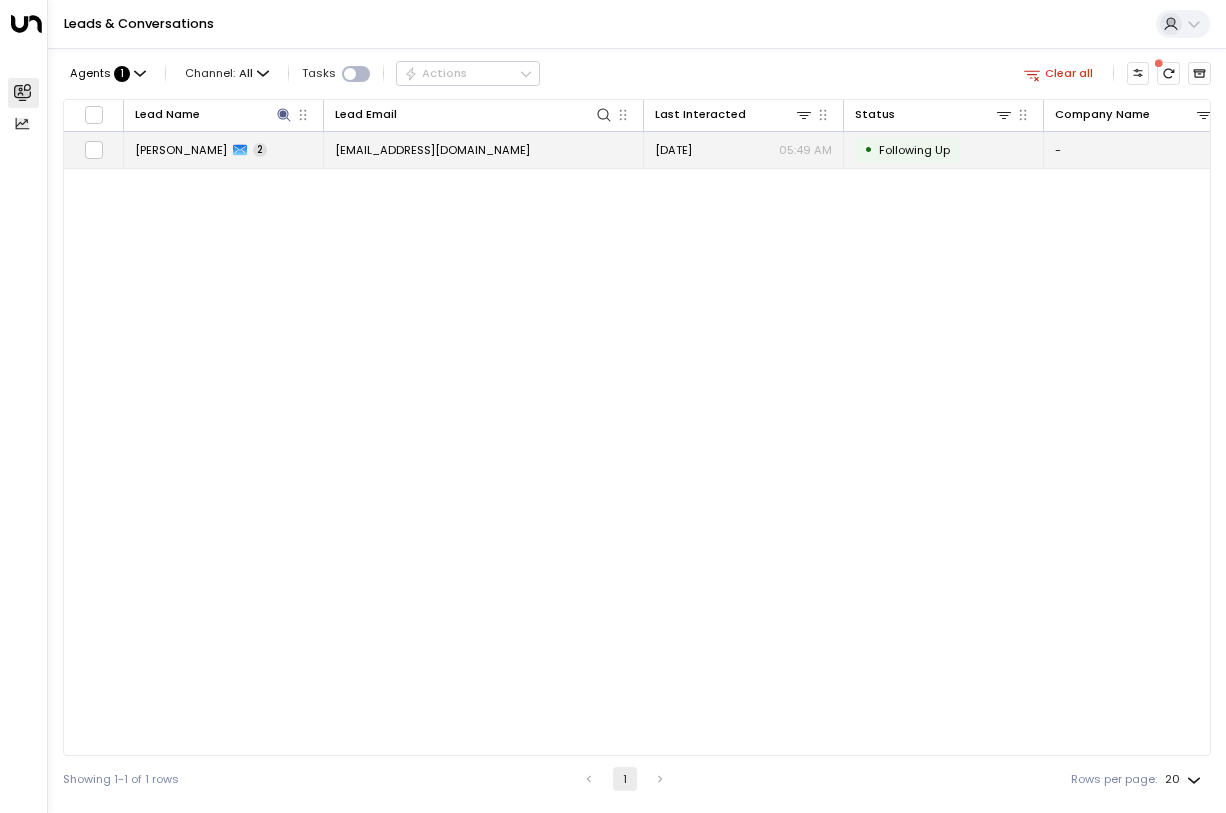 click on "[EMAIL_ADDRESS][DOMAIN_NAME]" at bounding box center [432, 150] 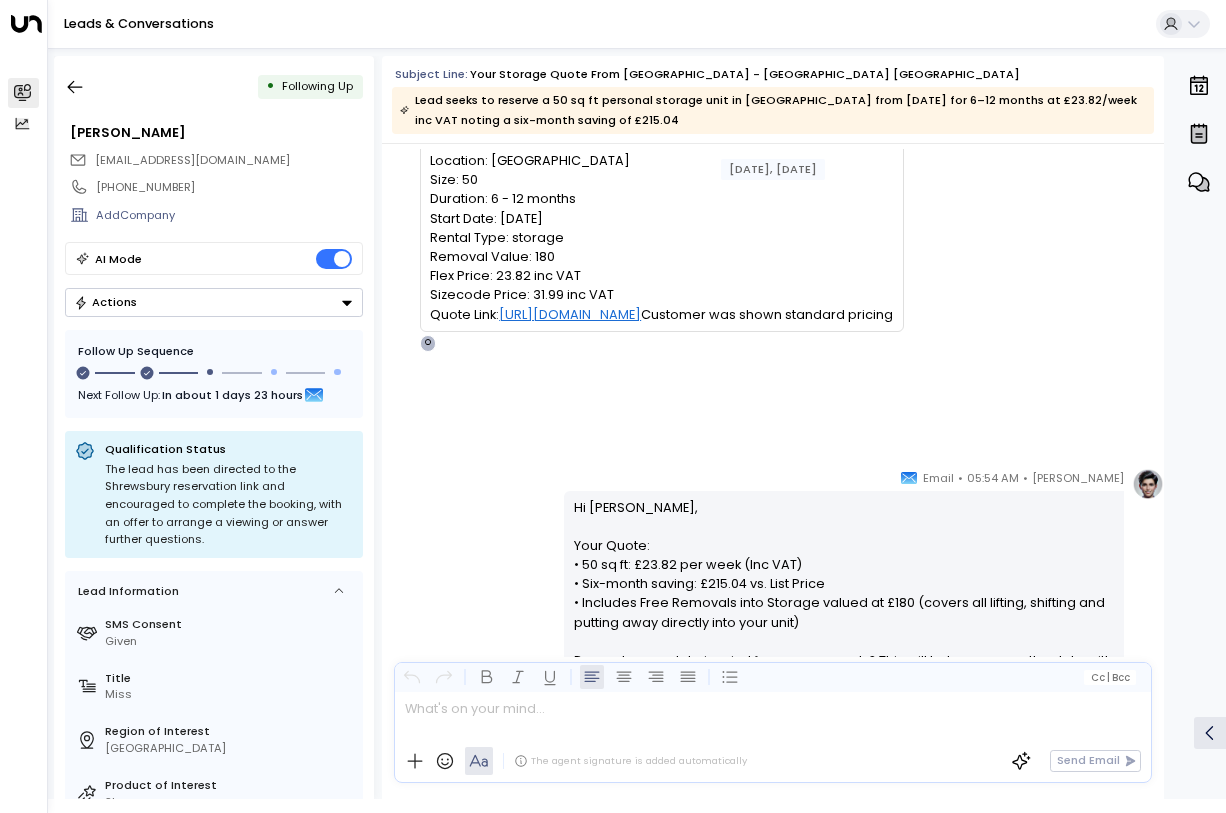 scroll, scrollTop: 205, scrollLeft: 0, axis: vertical 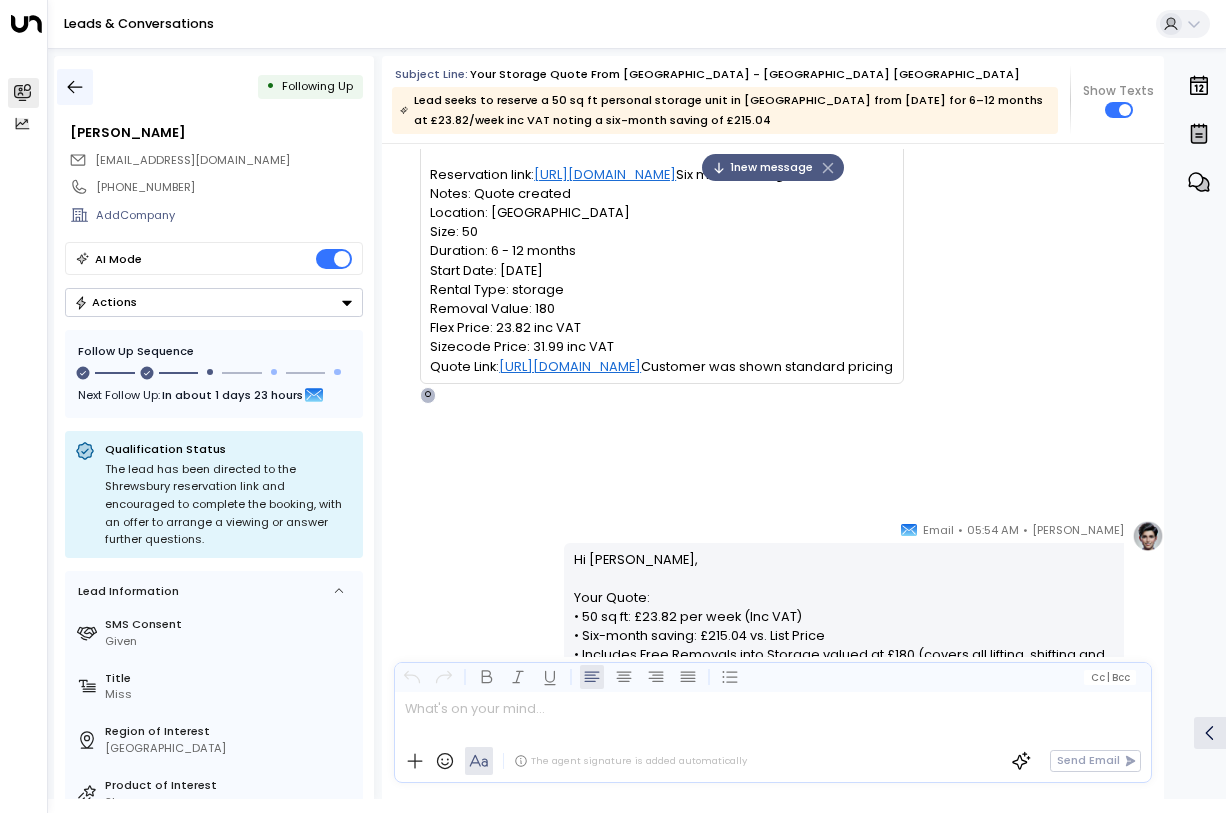 click at bounding box center [75, 87] 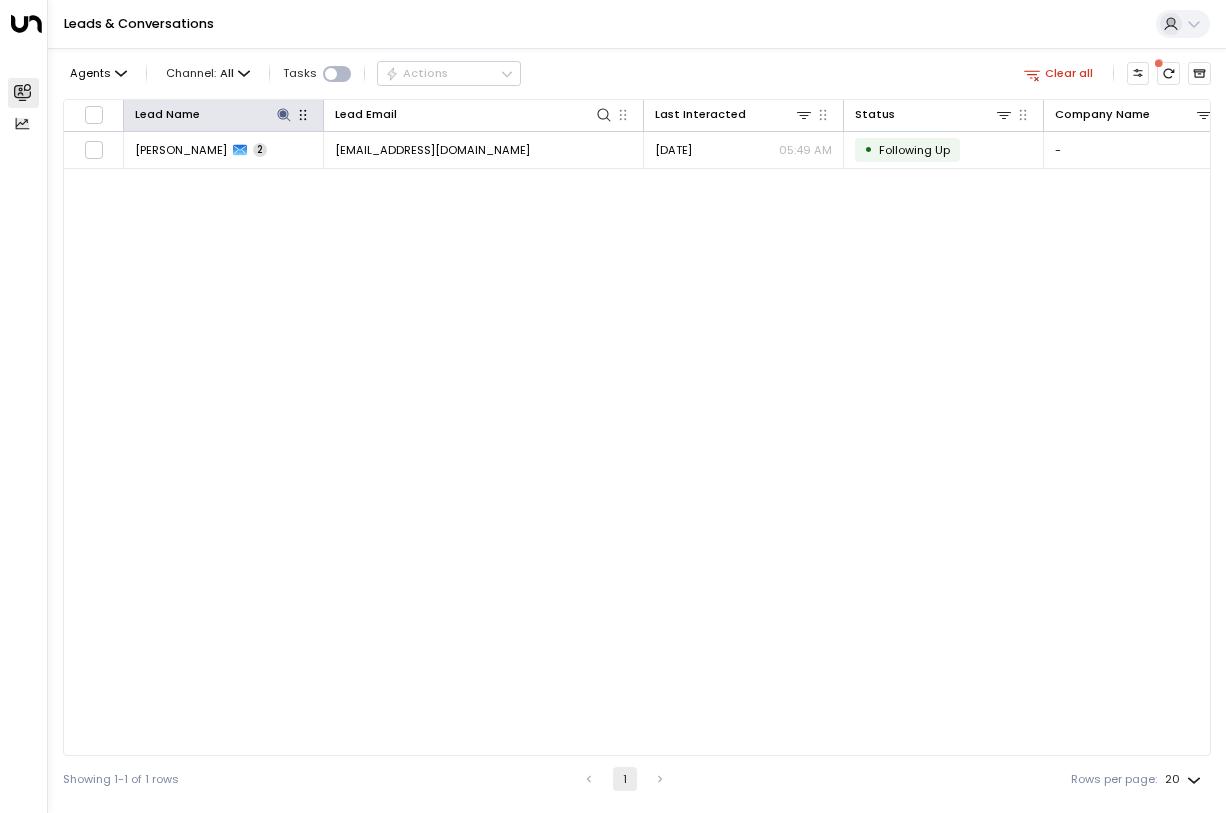 click at bounding box center [302, 115] 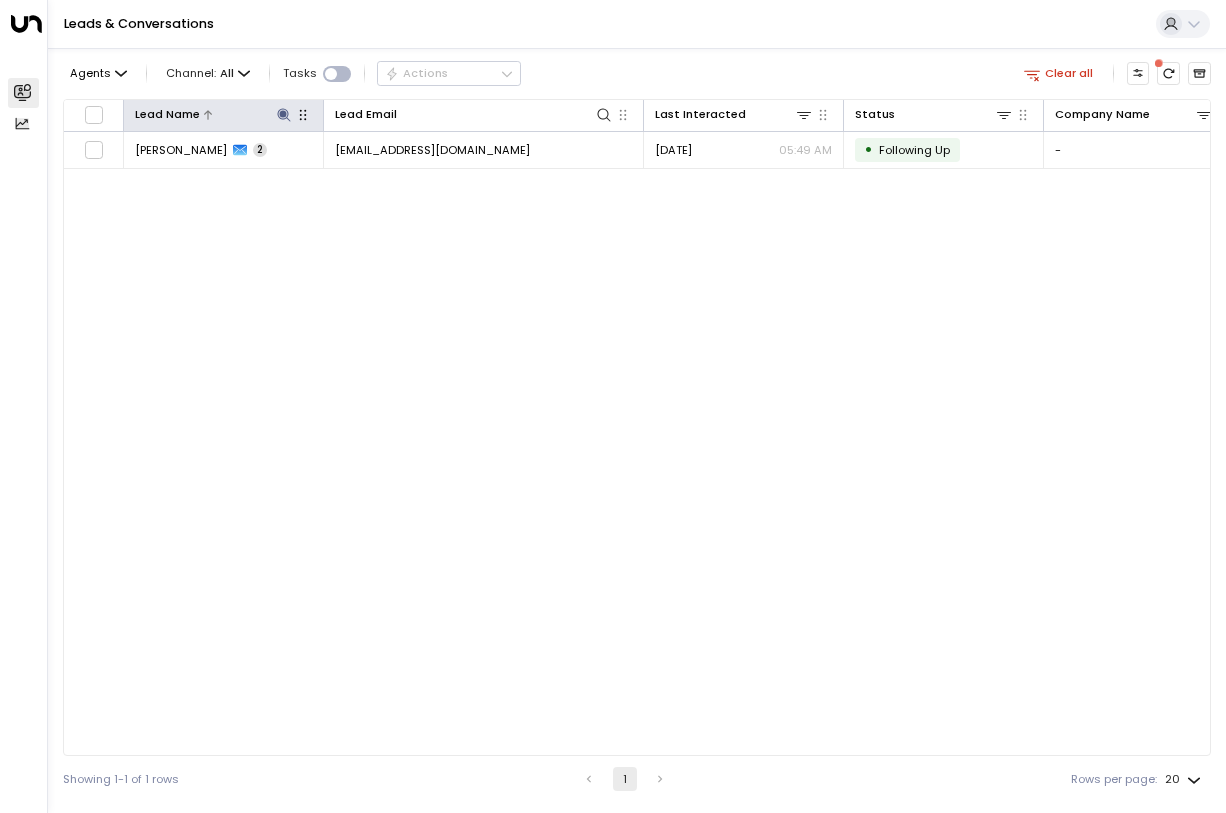 click 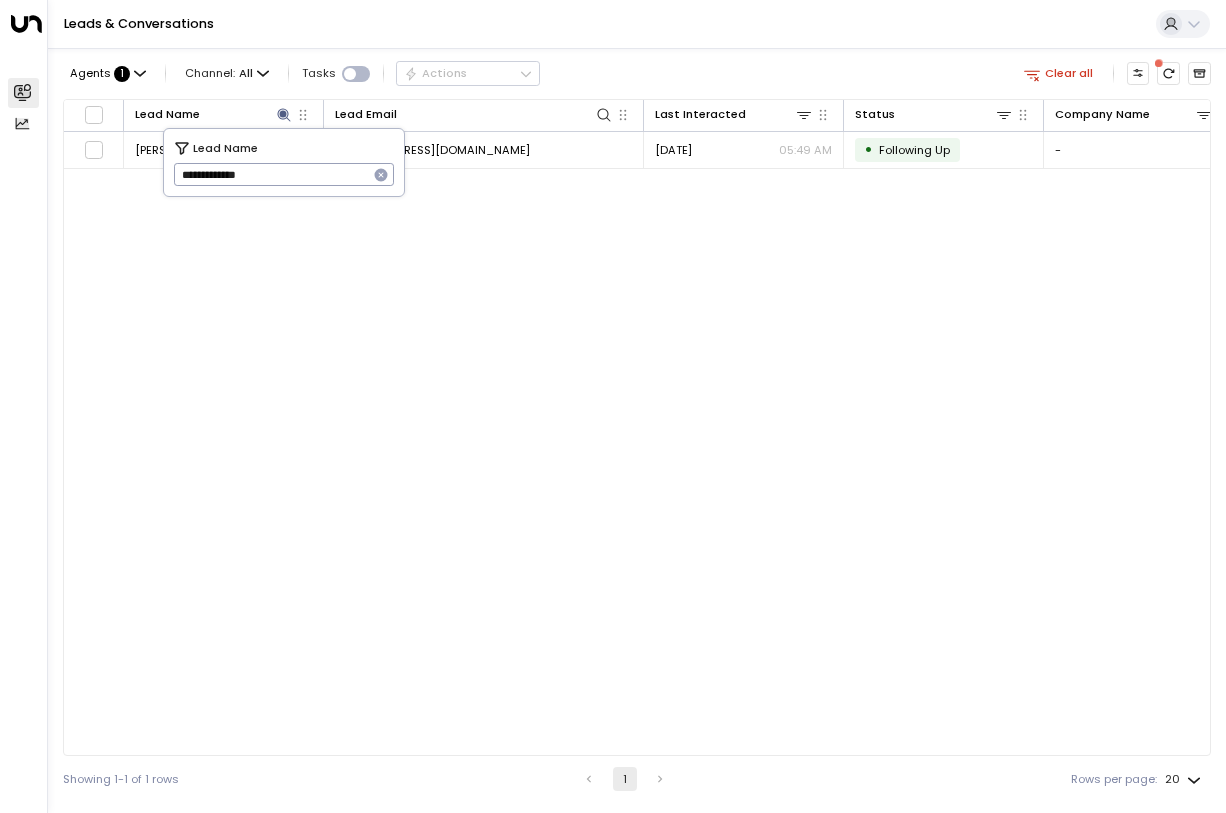 drag, startPoint x: 265, startPoint y: 175, endPoint x: 180, endPoint y: 173, distance: 85.02353 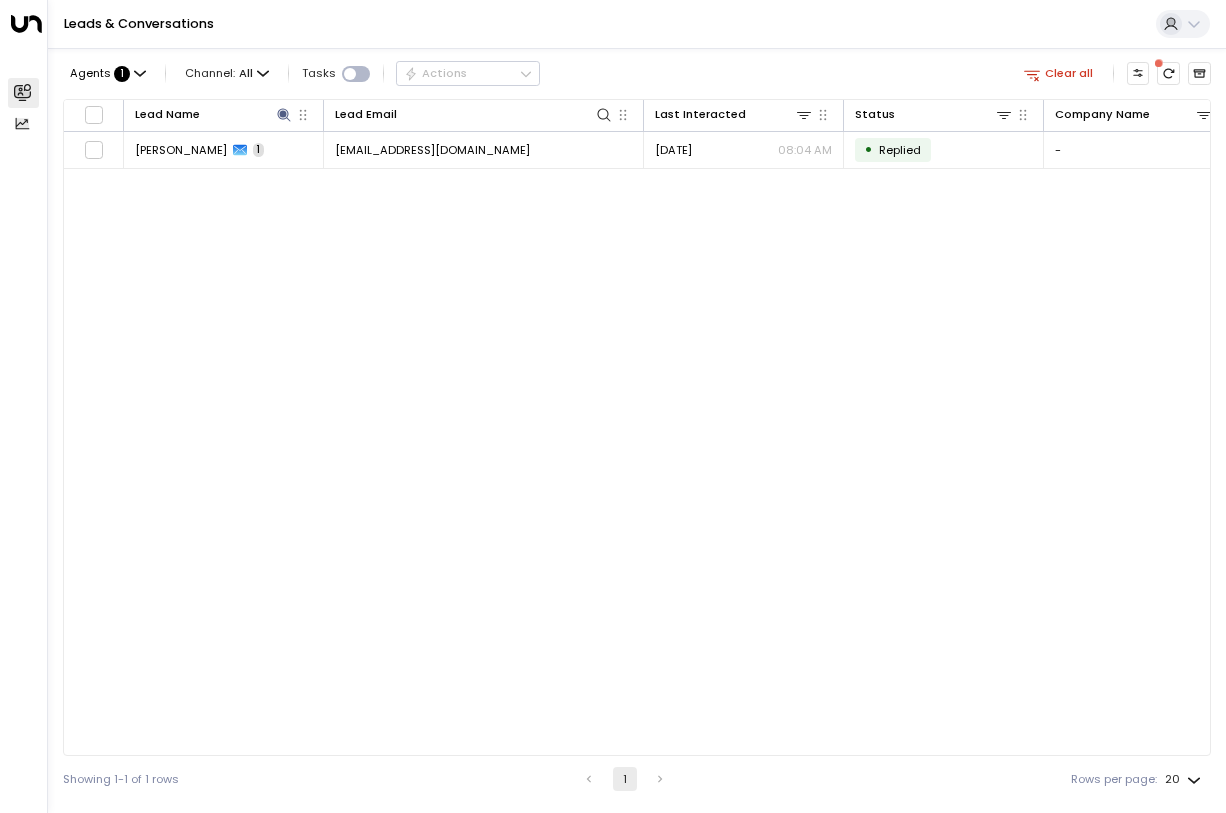 click on "[EMAIL_ADDRESS][DOMAIN_NAME]" at bounding box center (484, 149) 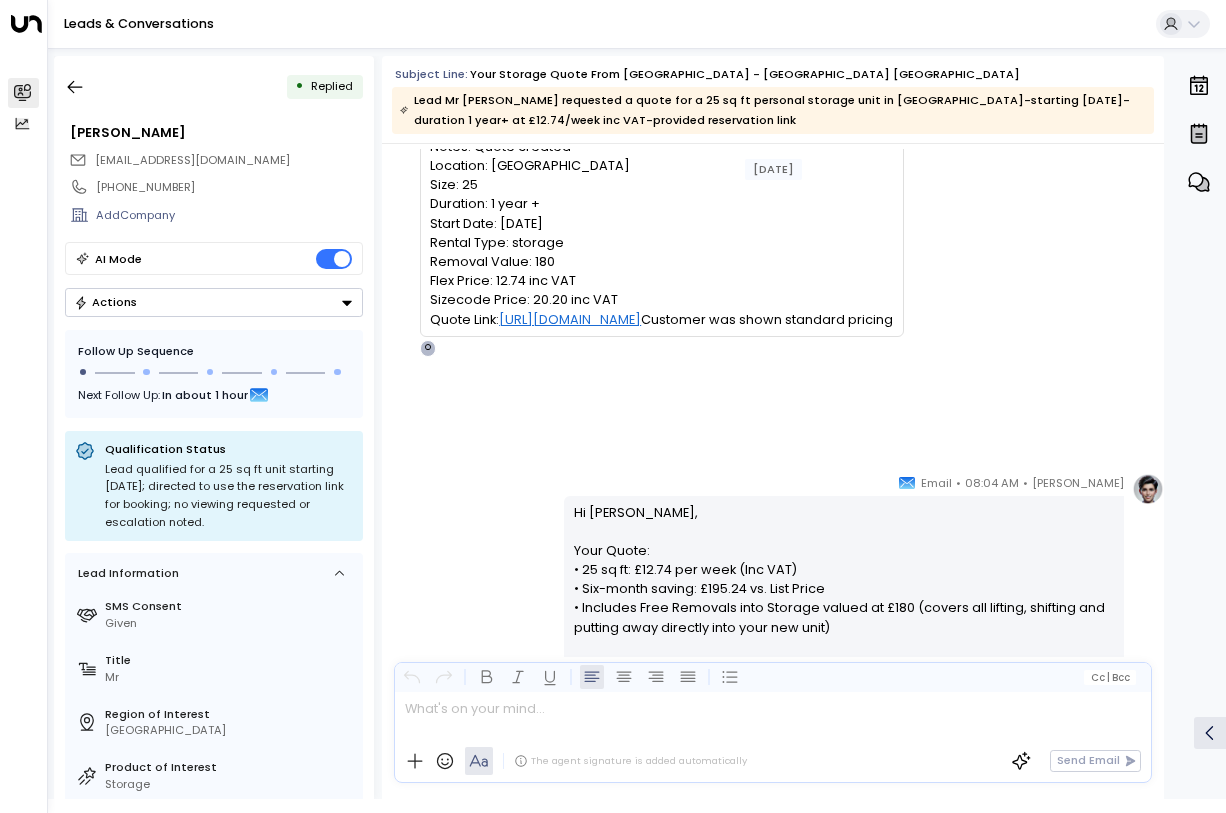 scroll, scrollTop: 0, scrollLeft: 0, axis: both 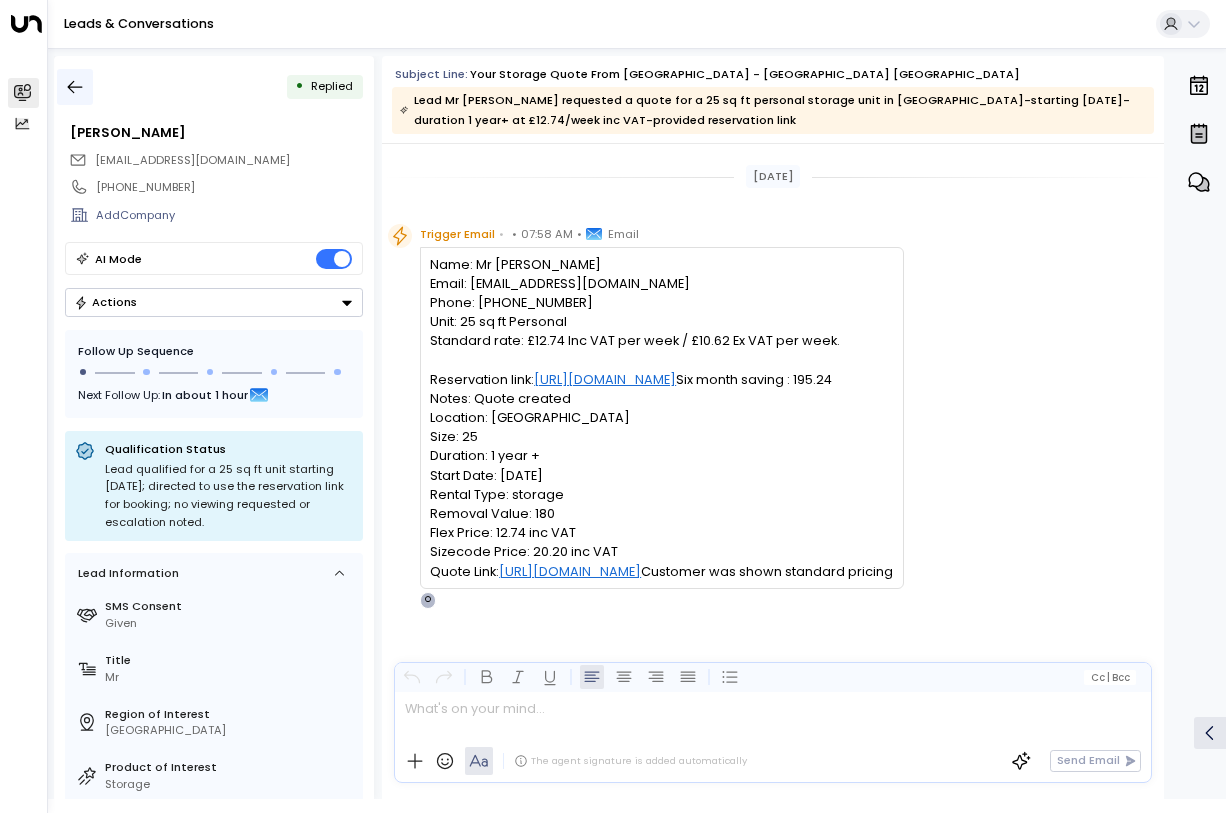 click 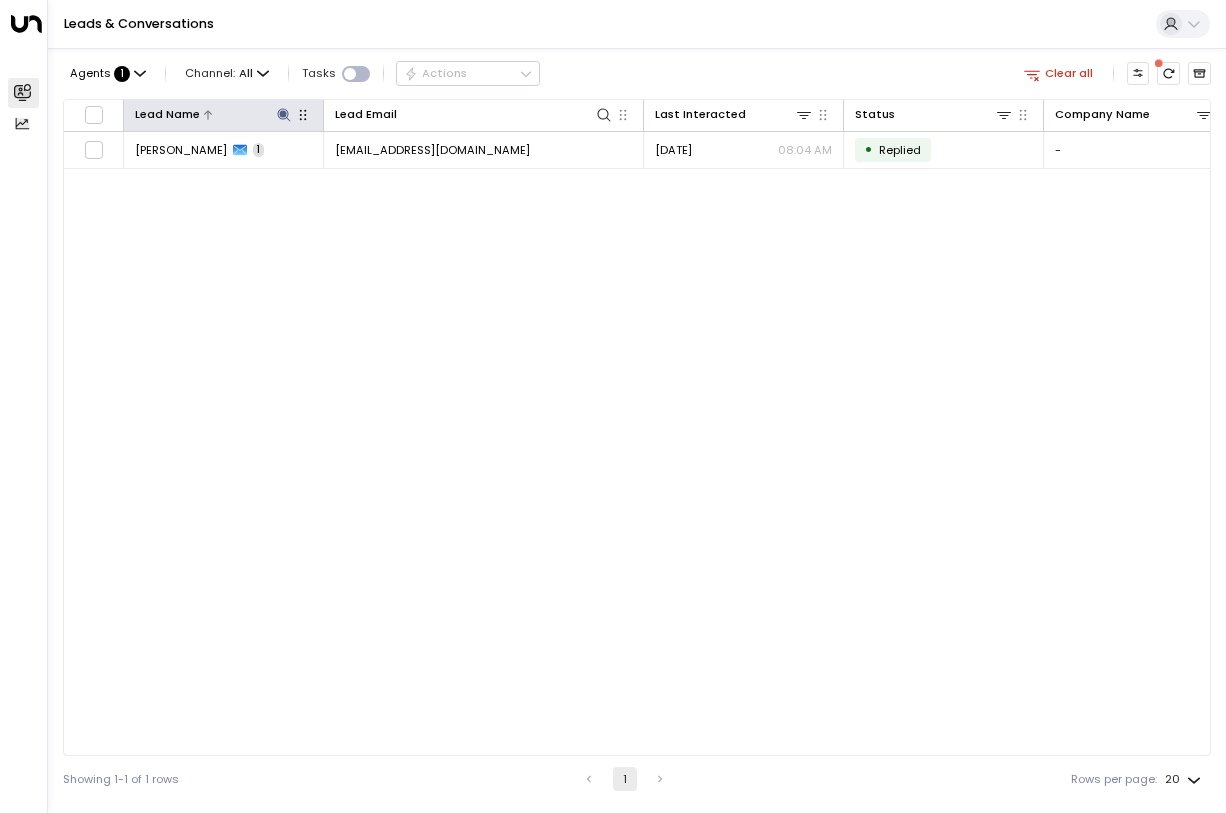 click 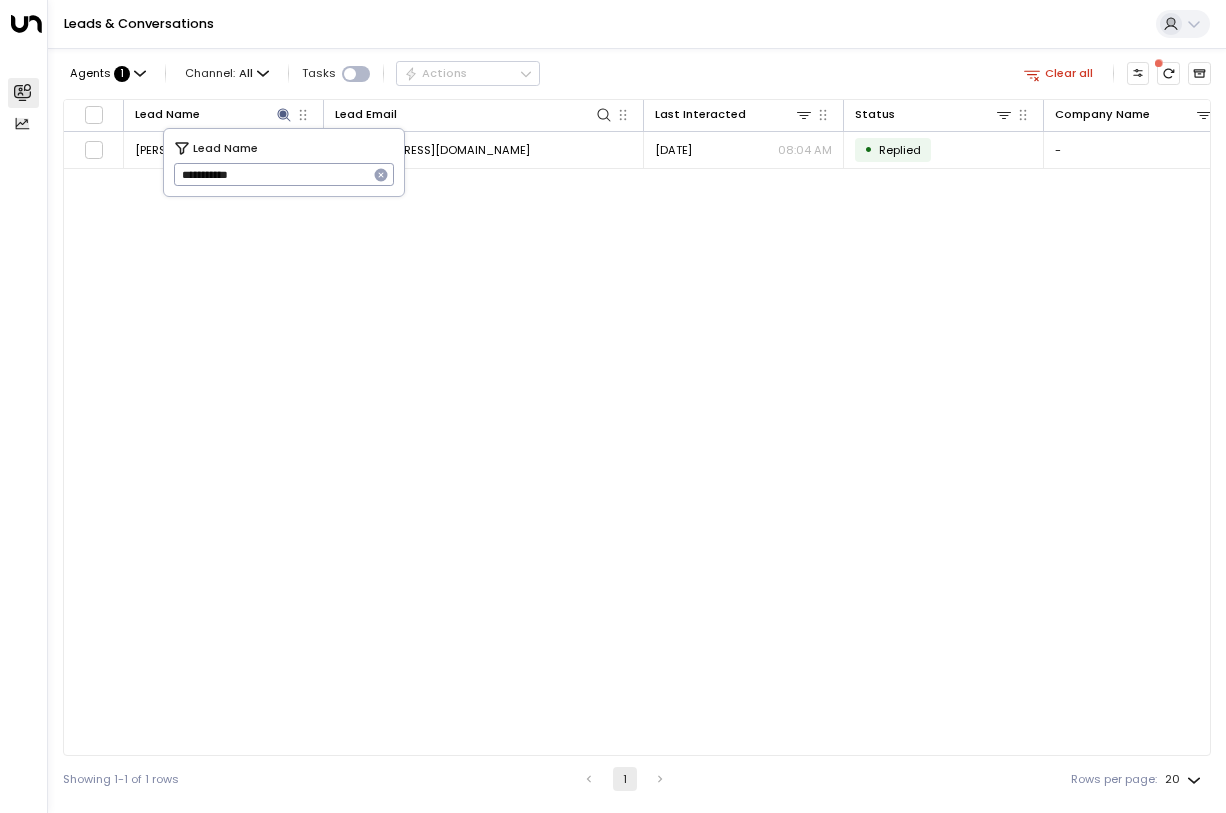 drag, startPoint x: 273, startPoint y: 174, endPoint x: 166, endPoint y: 175, distance: 107.00467 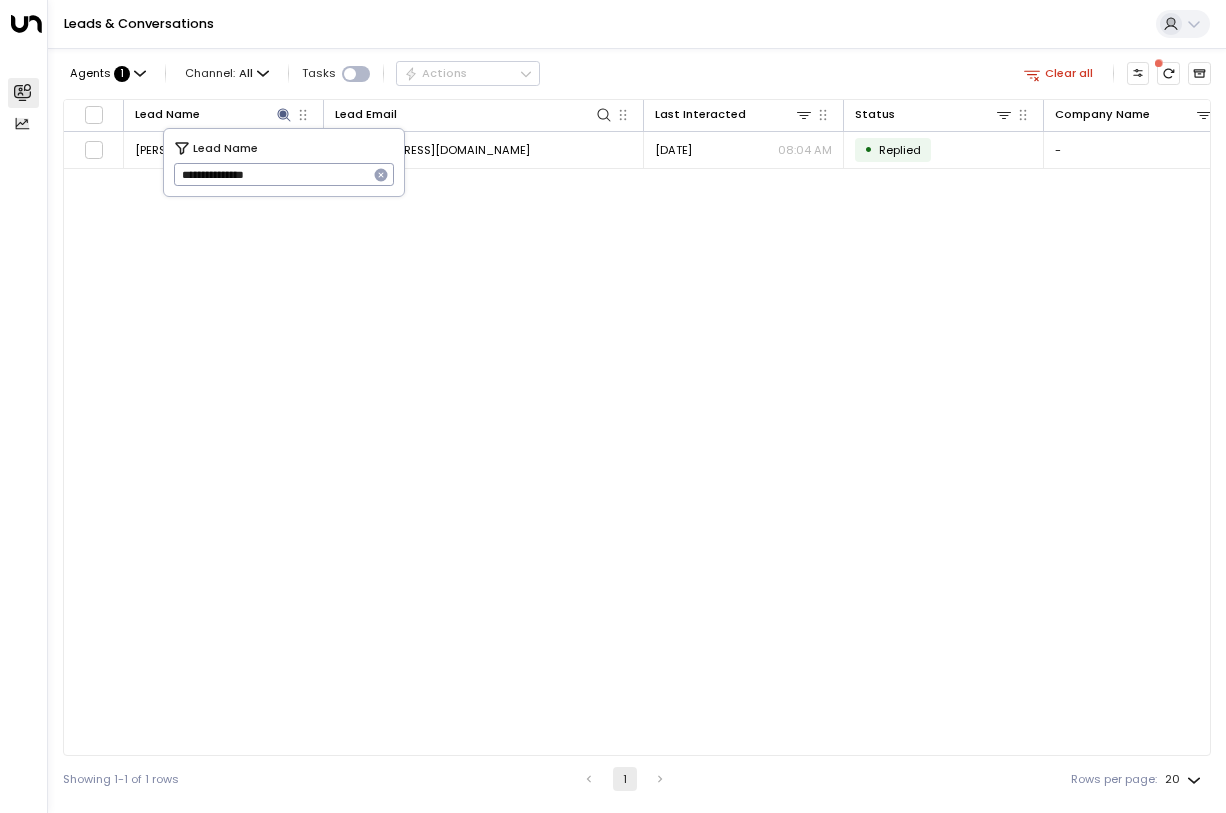 type on "**********" 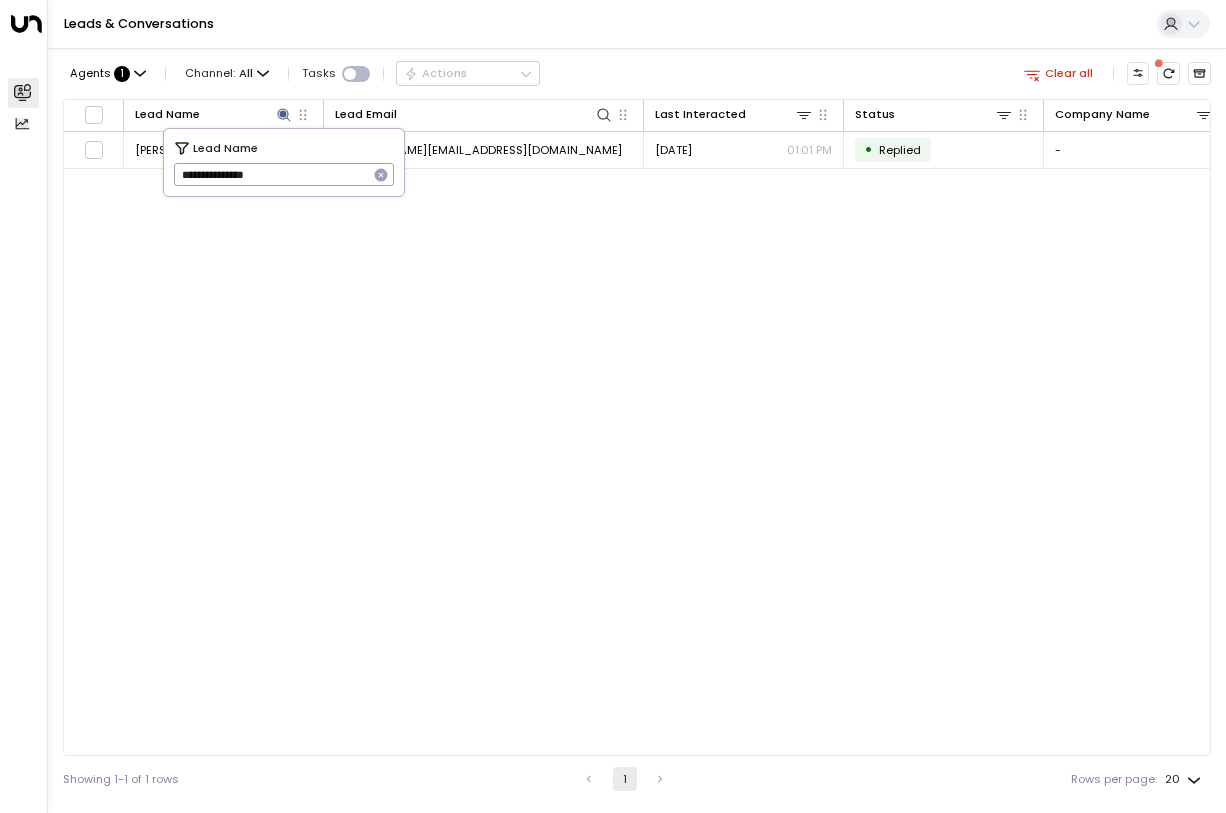click on "Lead Name Lead Email Last Interacted Status Company Name Product # of people AI mode Country Region [PERSON_NAME] 3 [PERSON_NAME][EMAIL_ADDRESS][DOMAIN_NAME] [DATE] 01:01 PM • Replied - Storage - [GEOGRAPHIC_DATA] [GEOGRAPHIC_DATA]" at bounding box center (637, 427) 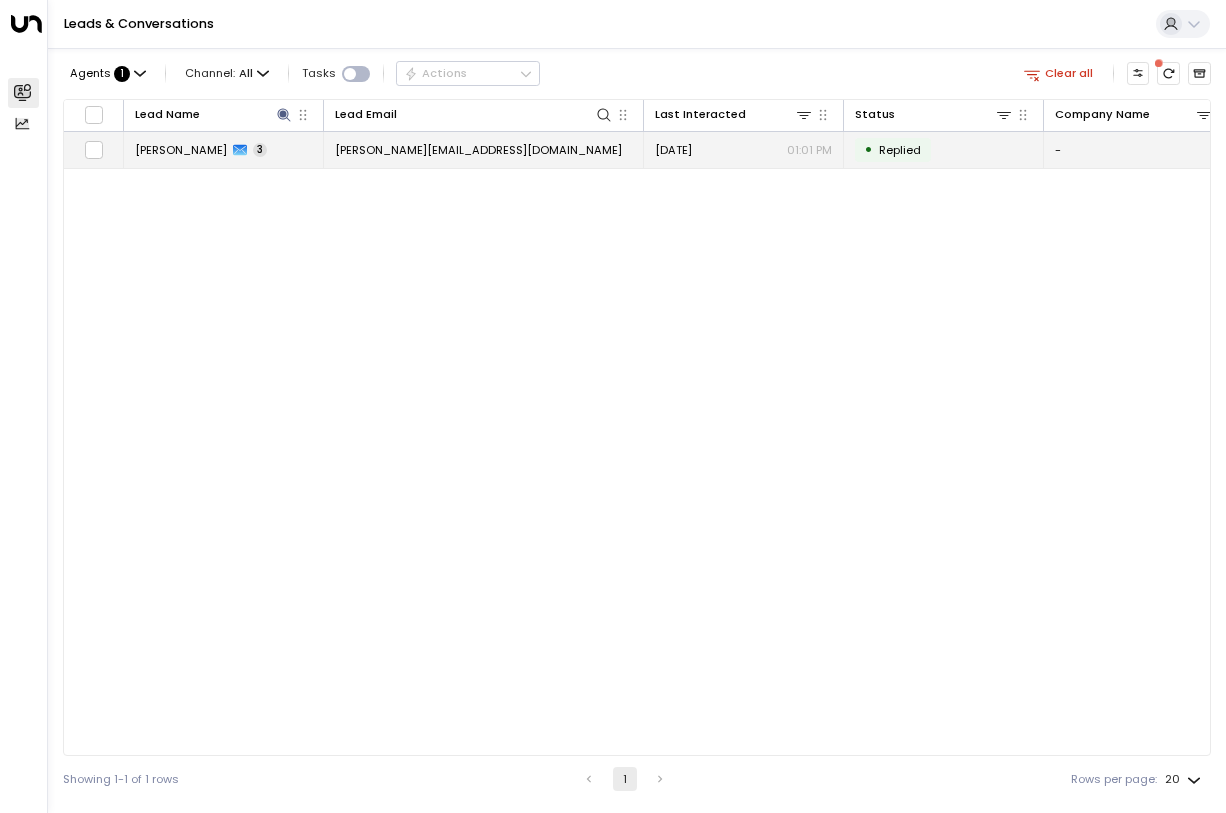 click on "[PERSON_NAME][EMAIL_ADDRESS][DOMAIN_NAME]" at bounding box center (478, 150) 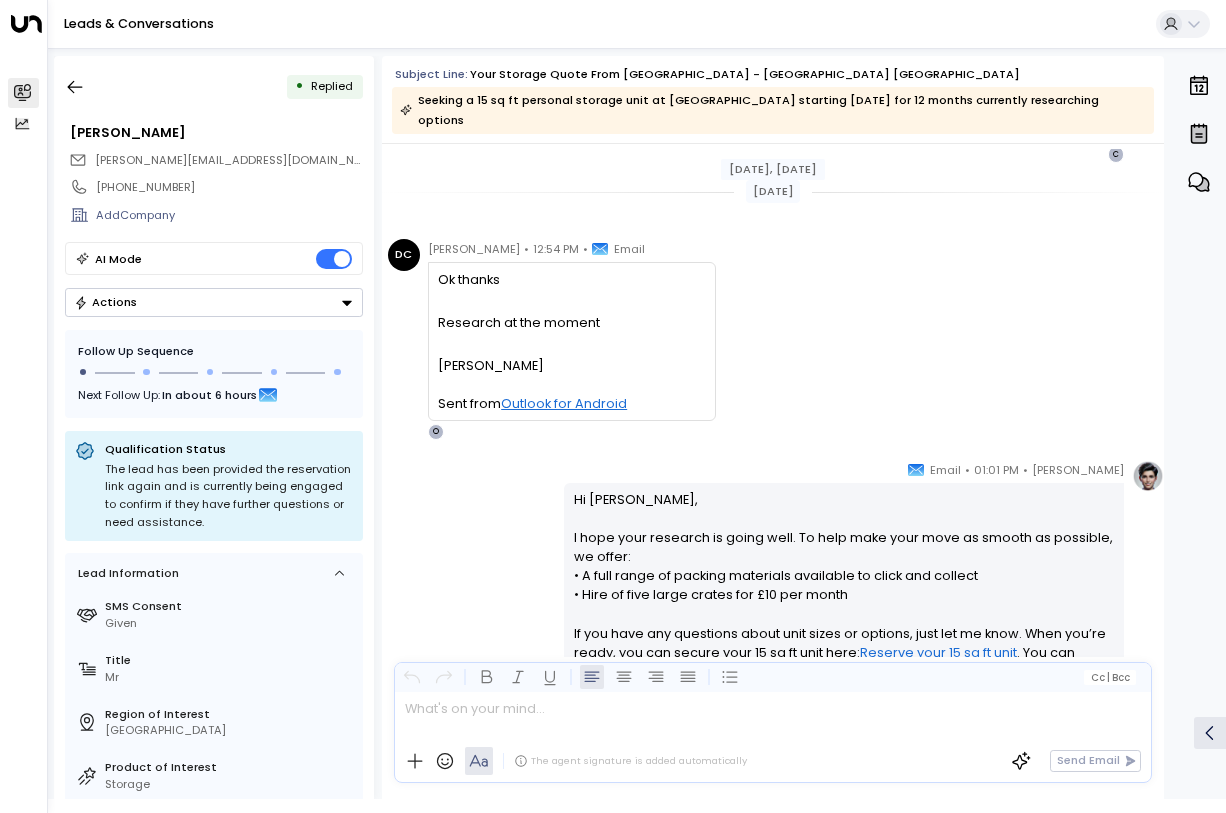 scroll, scrollTop: 1039, scrollLeft: 0, axis: vertical 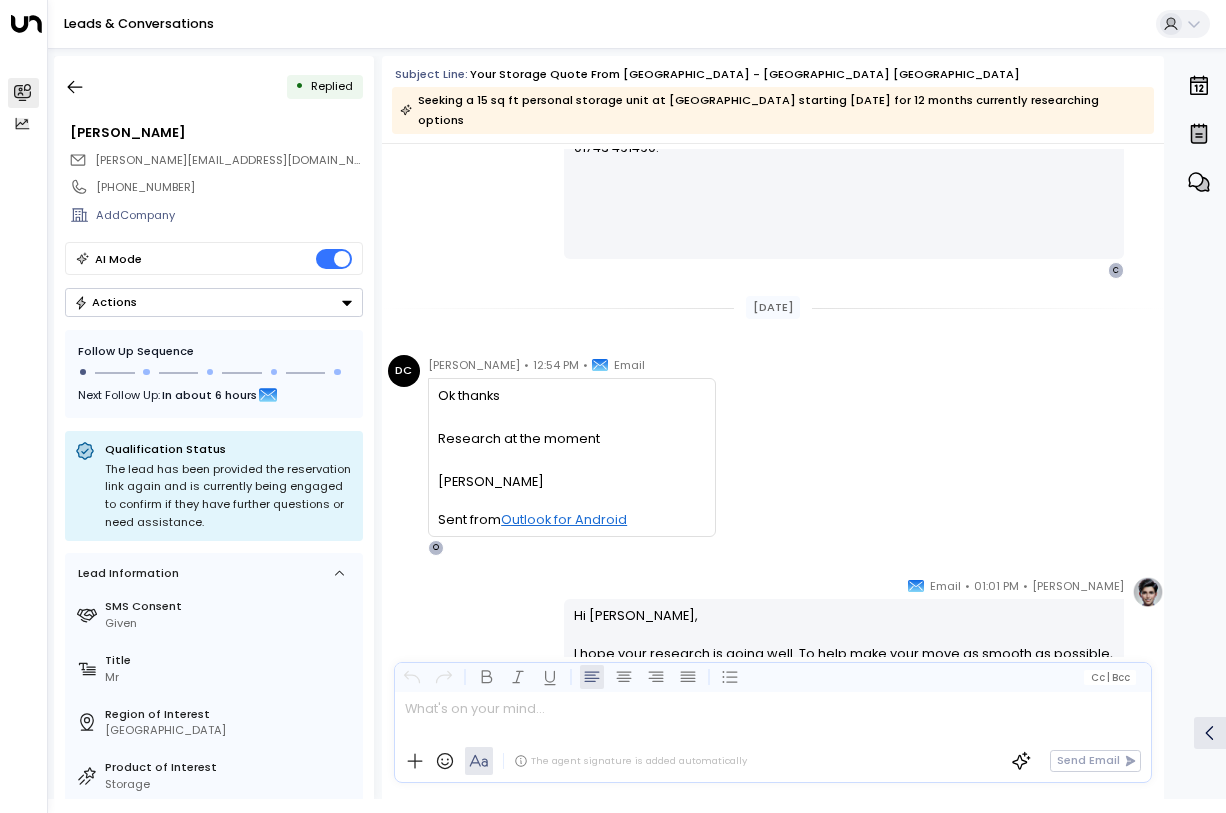 drag, startPoint x: 481, startPoint y: 464, endPoint x: 432, endPoint y: 369, distance: 106.89247 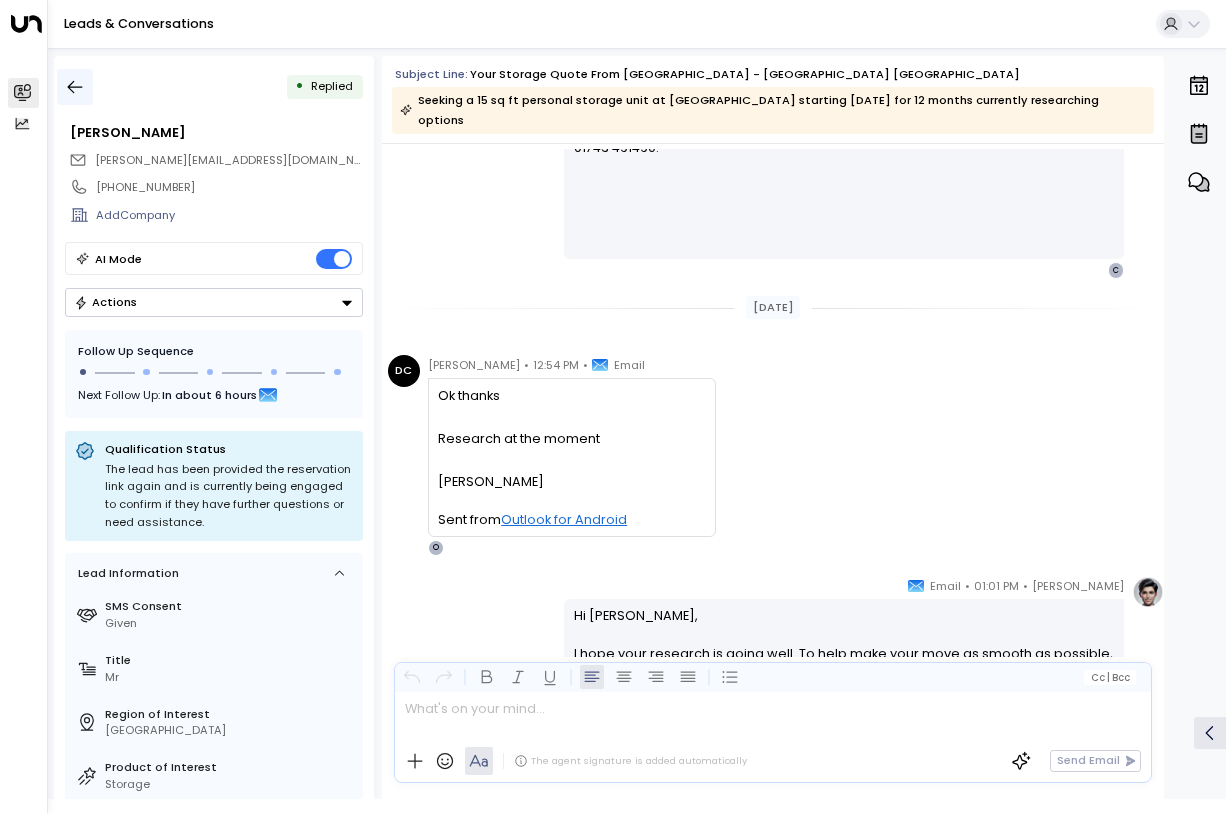 click 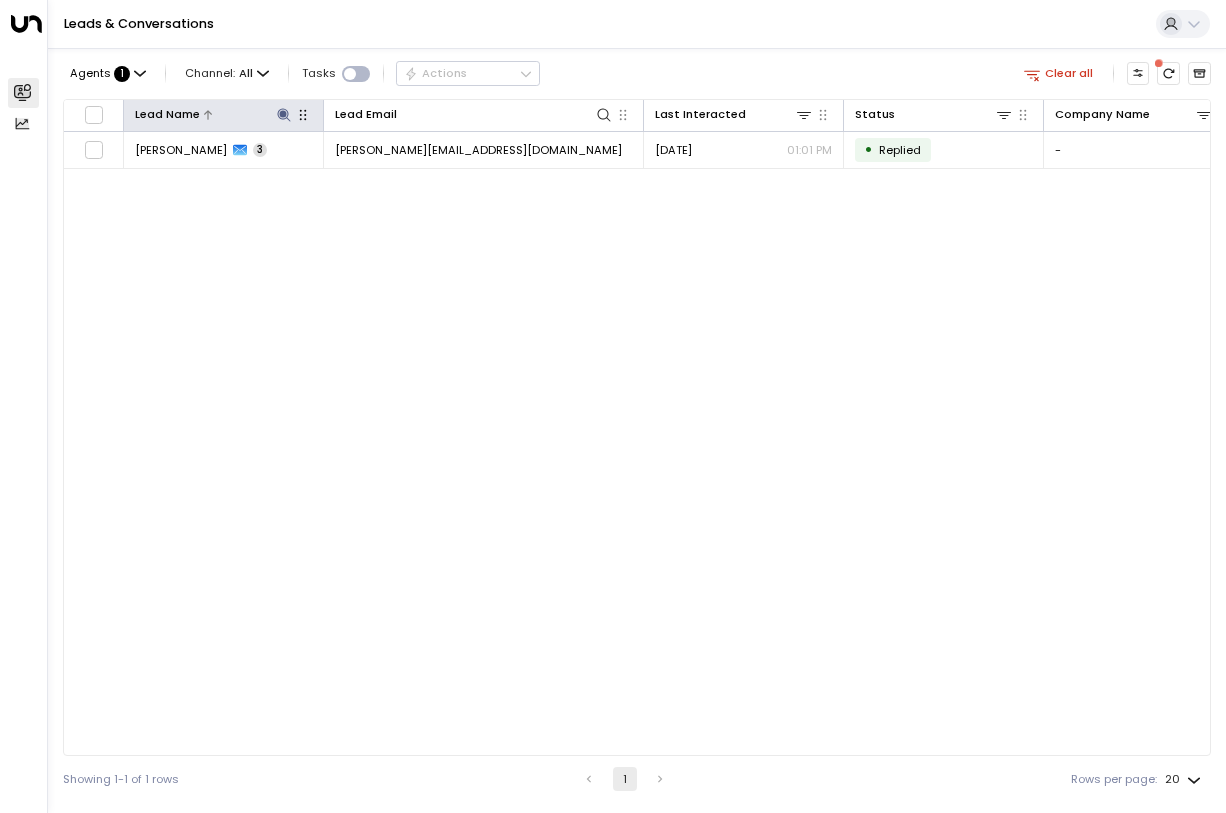 click 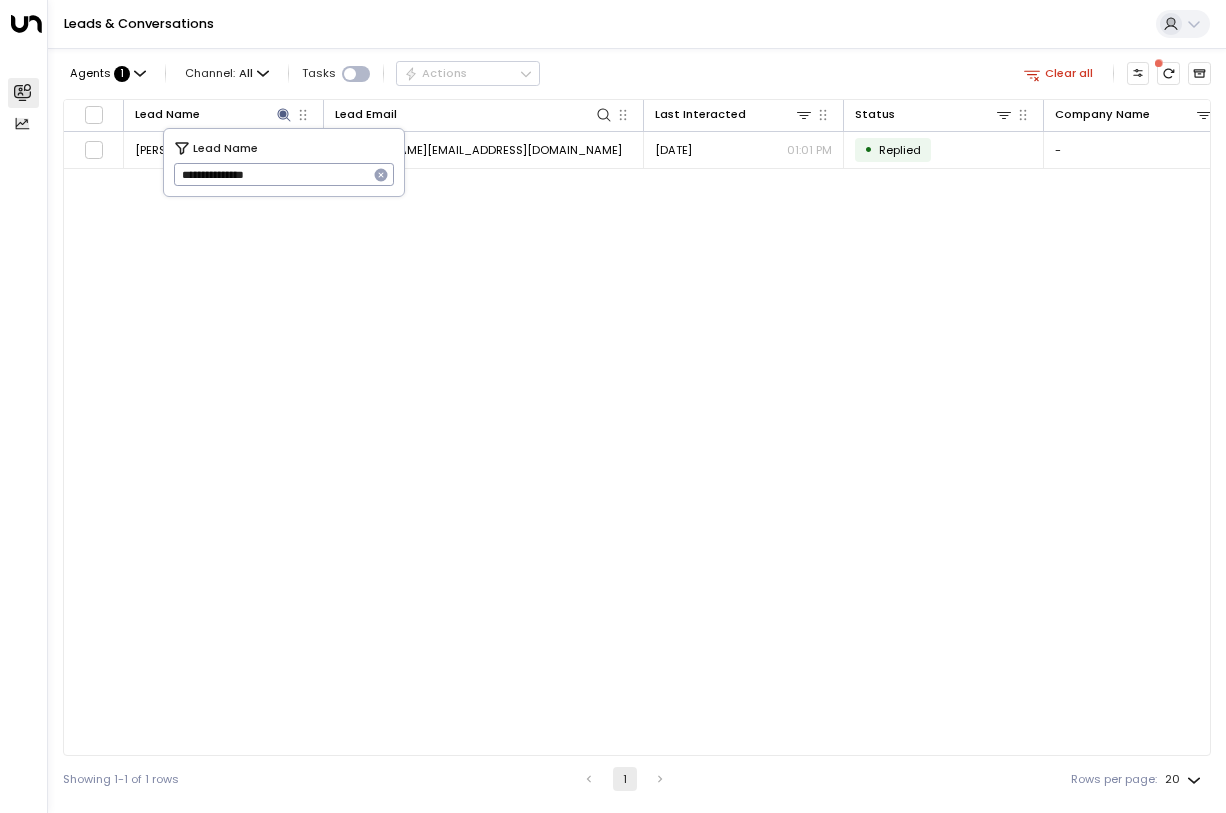 drag, startPoint x: 283, startPoint y: 175, endPoint x: 173, endPoint y: 171, distance: 110.0727 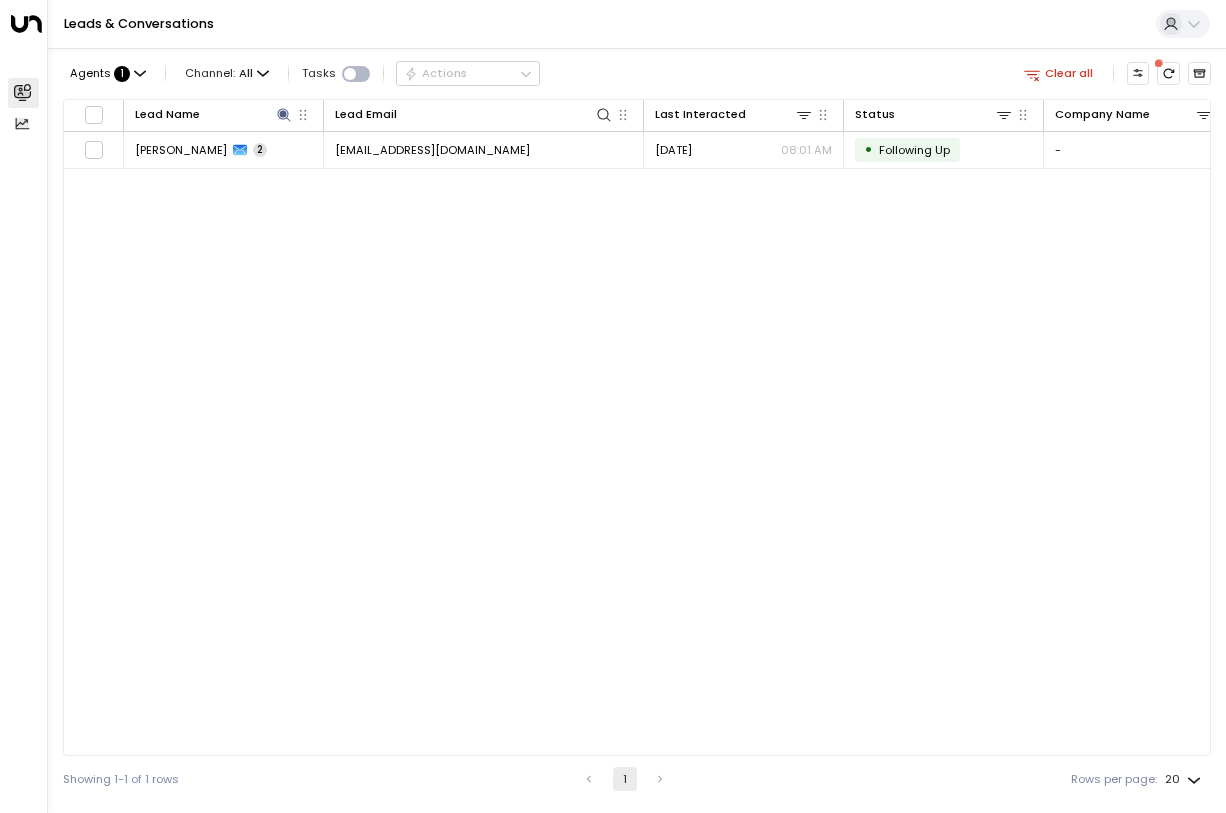 click on "Agents : 1 Channel: All Tasks   Actions Clear all" at bounding box center (637, 73) 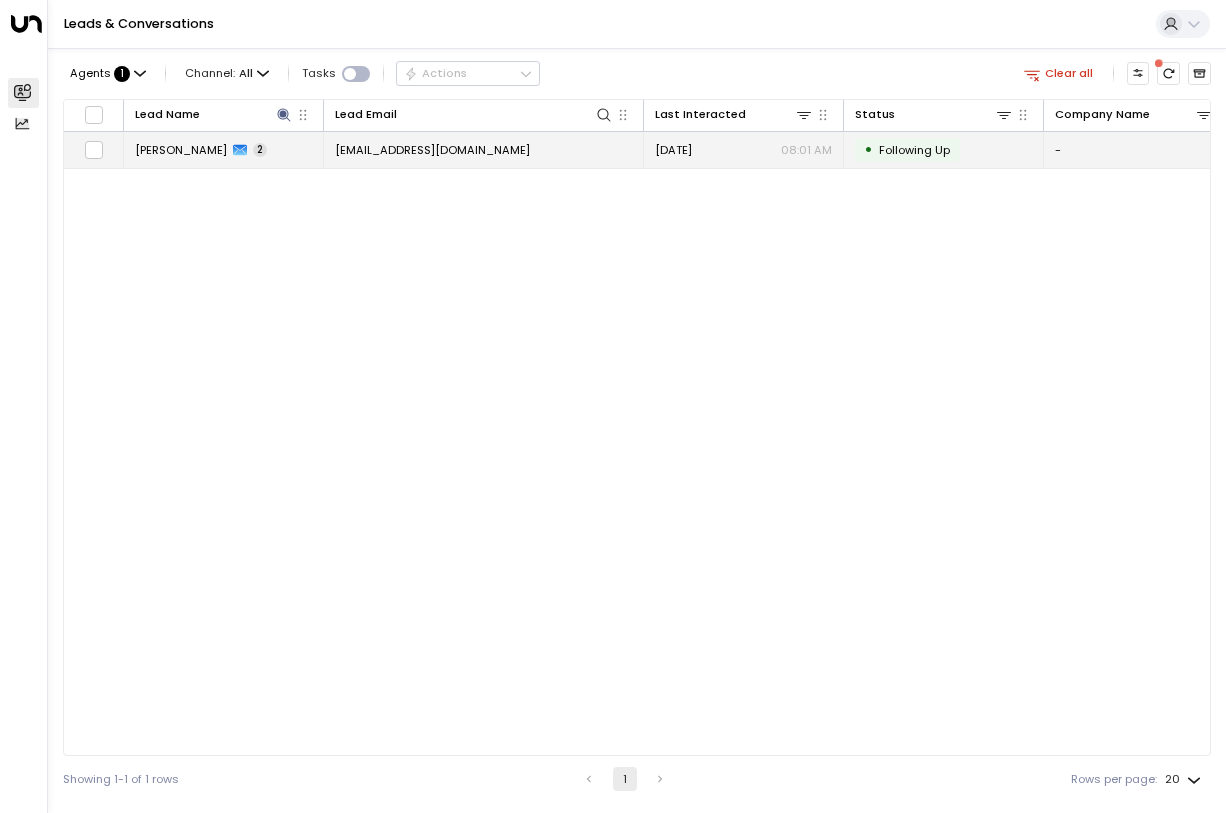 click on "[EMAIL_ADDRESS][DOMAIN_NAME]" at bounding box center (484, 149) 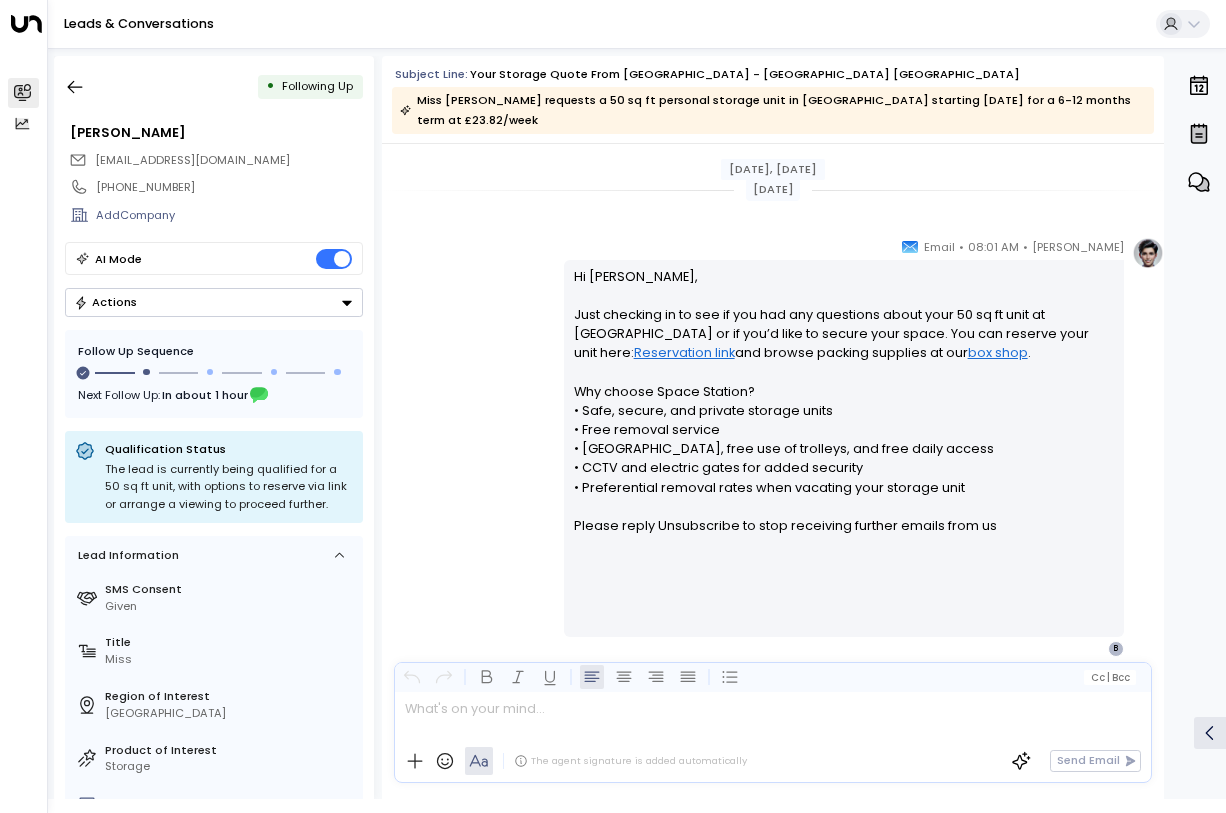scroll, scrollTop: 468, scrollLeft: 0, axis: vertical 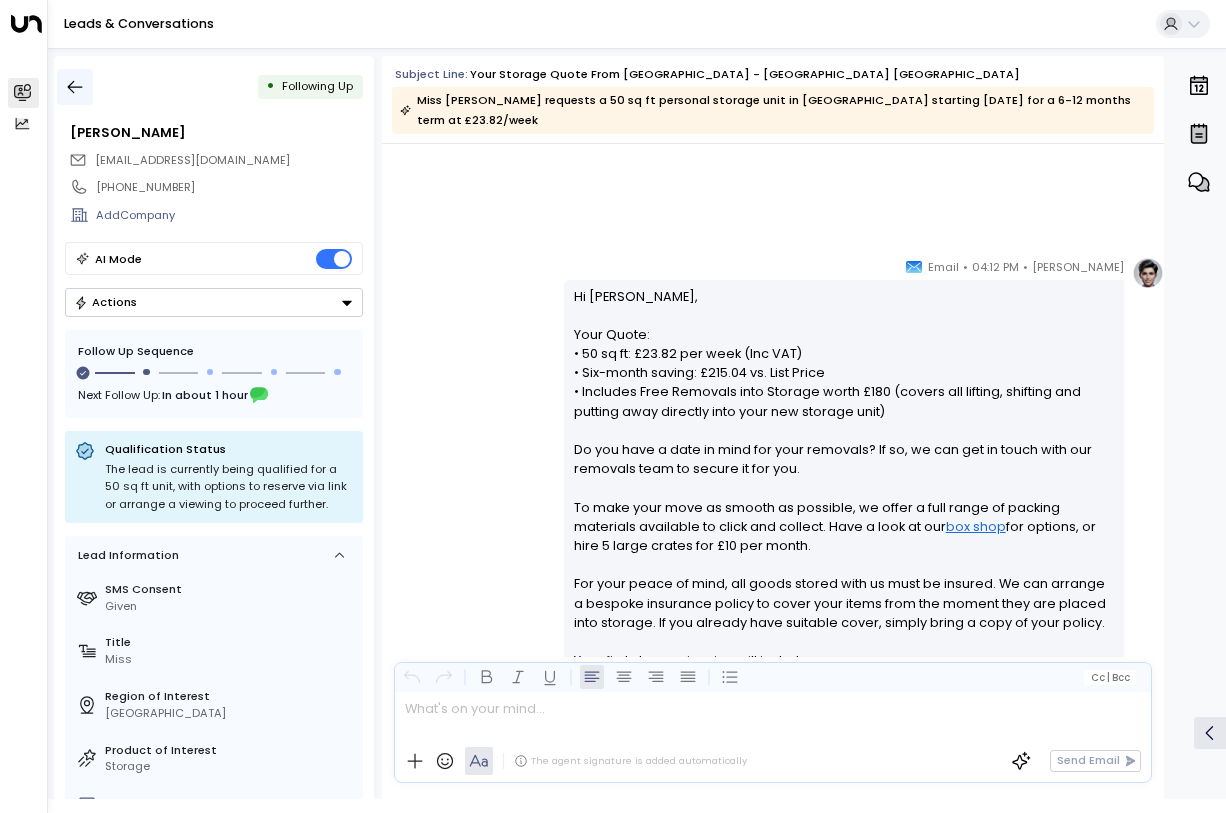 click 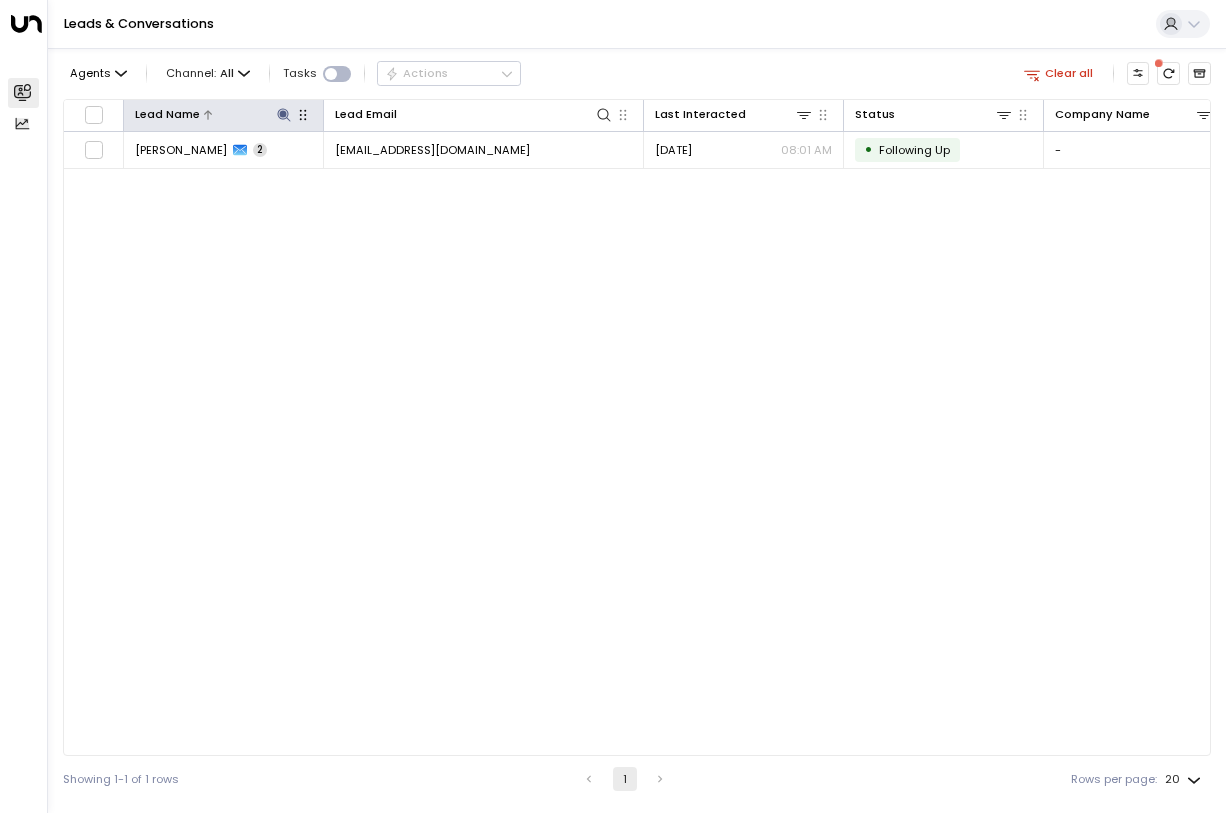 click 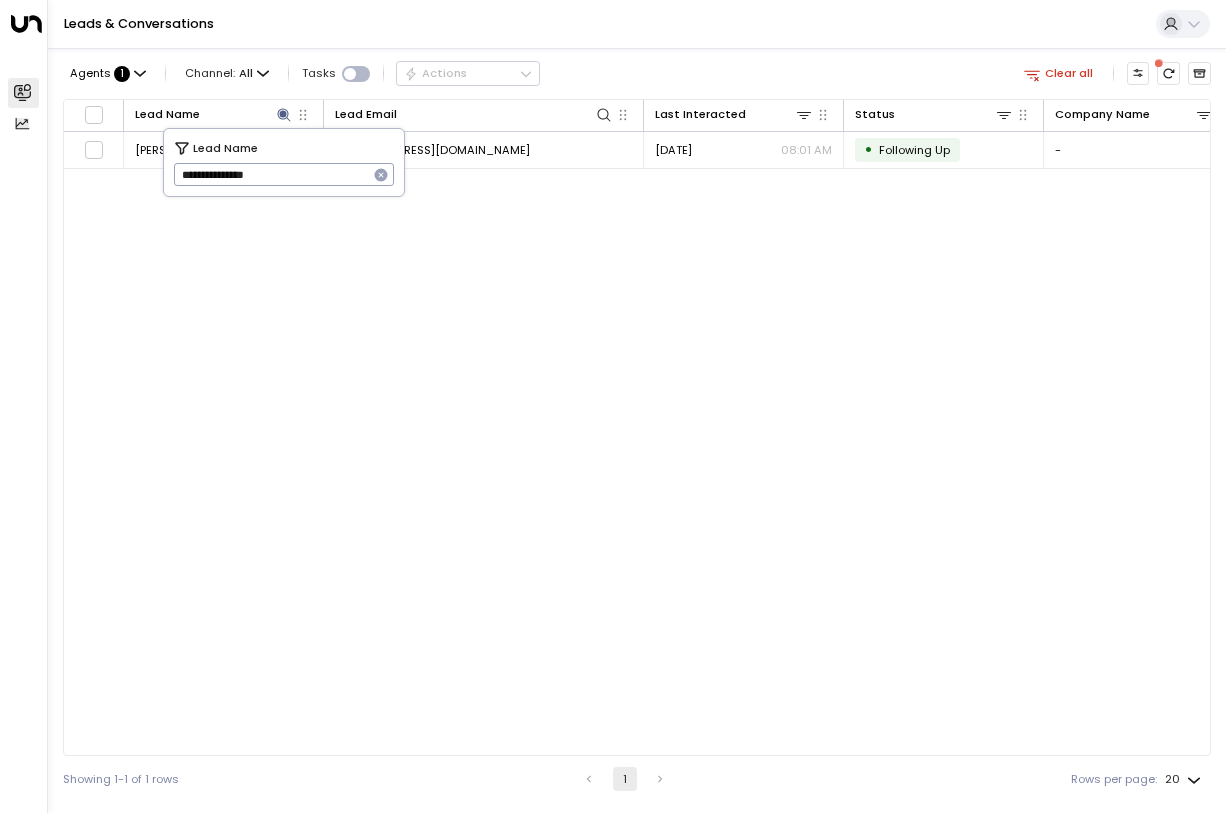 drag, startPoint x: 301, startPoint y: 180, endPoint x: 181, endPoint y: 170, distance: 120.41595 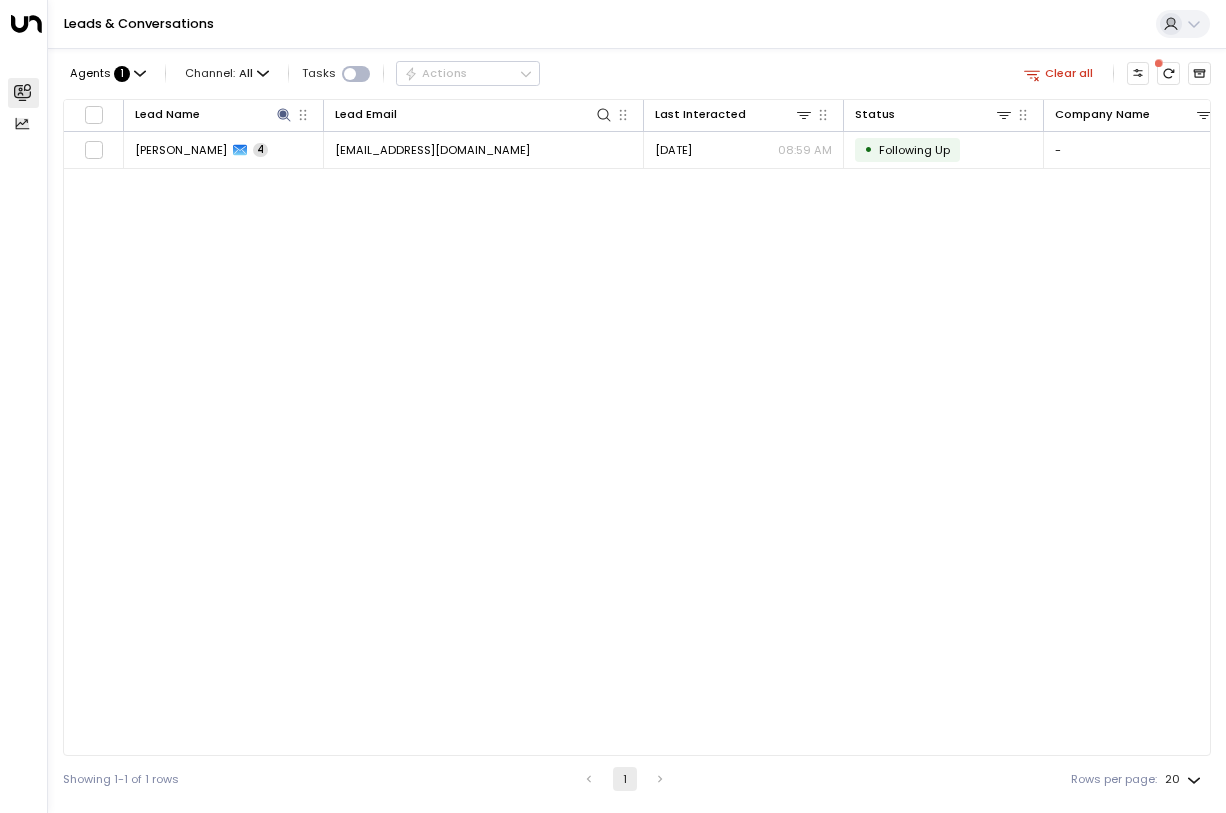 click on "[EMAIL_ADDRESS][DOMAIN_NAME]" at bounding box center (484, 149) 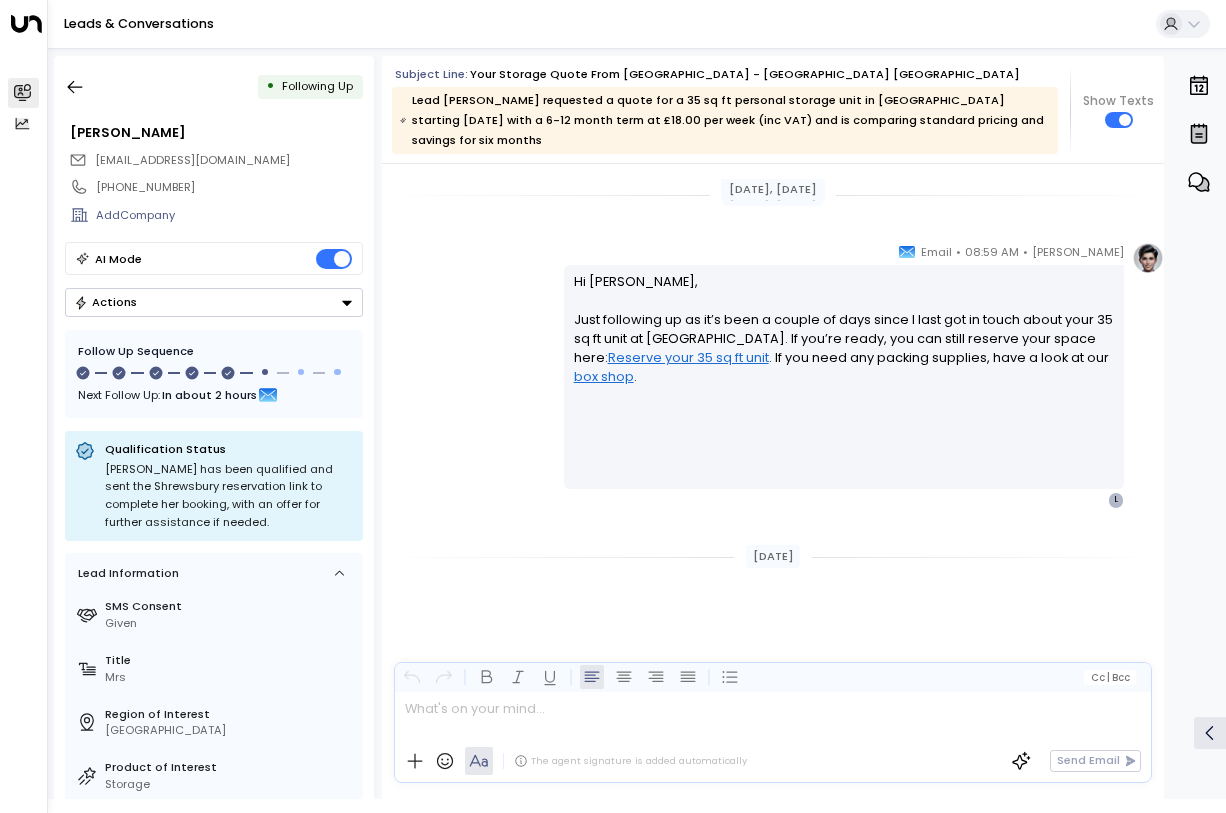 scroll, scrollTop: 2170, scrollLeft: 0, axis: vertical 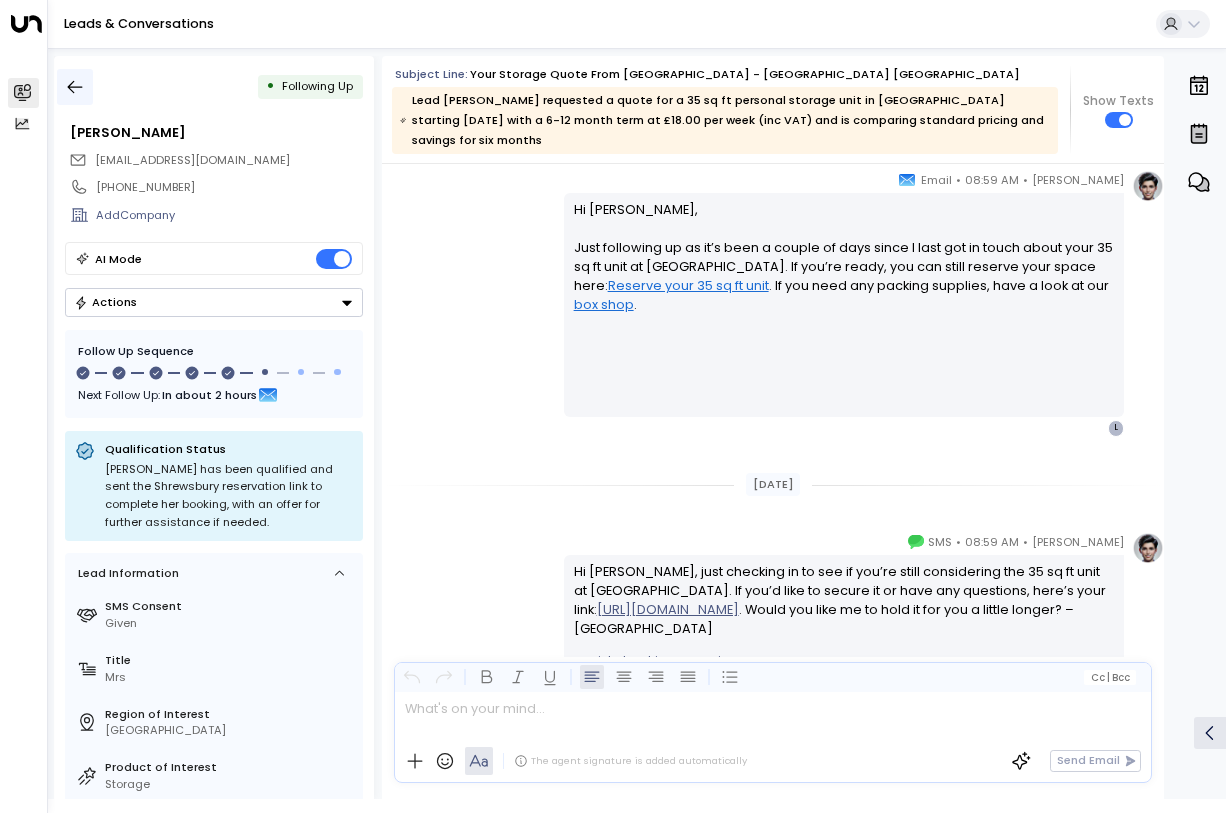 click 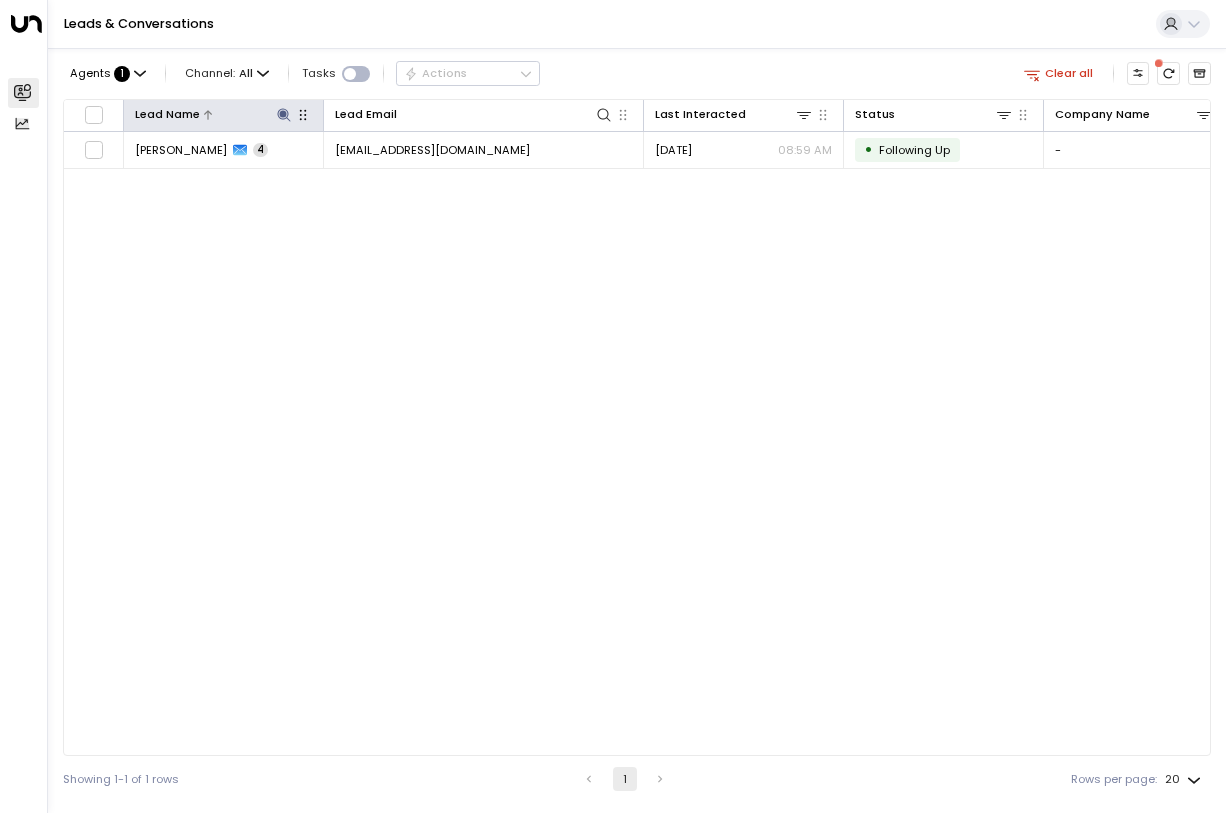 click 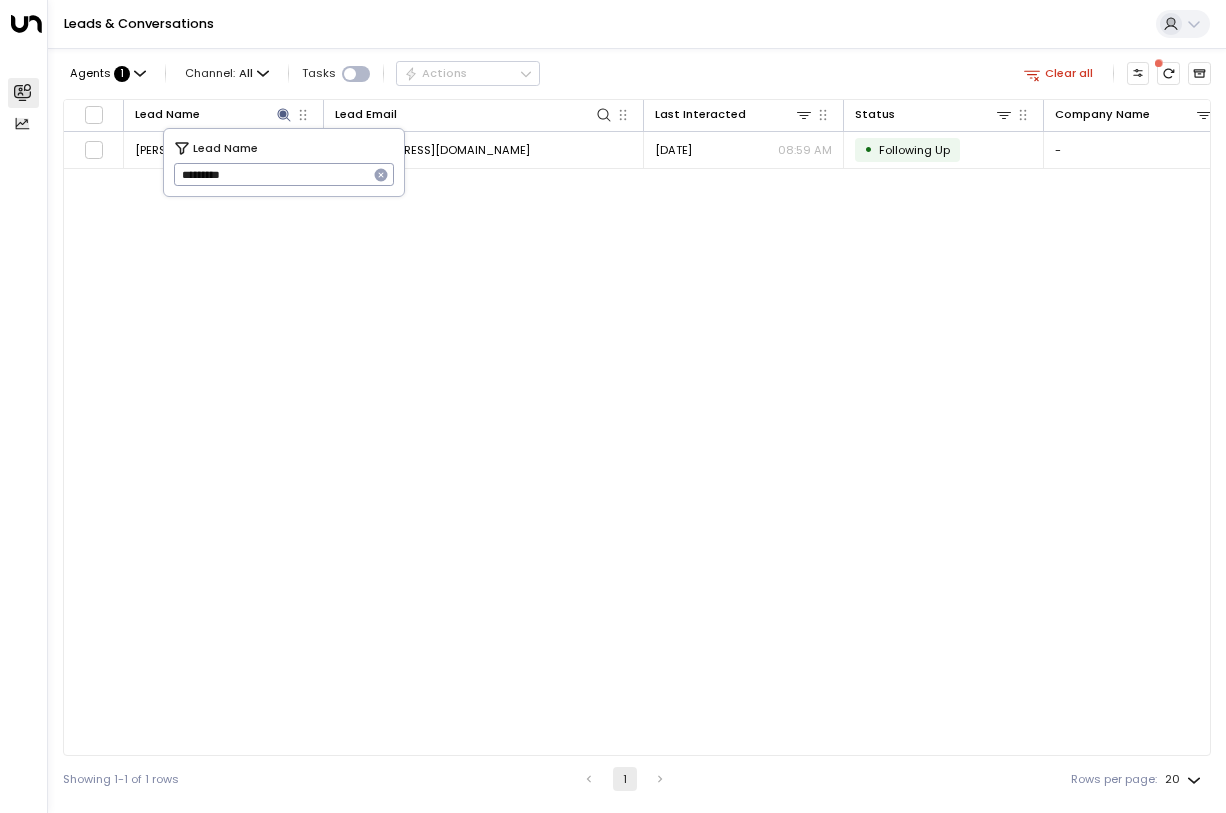 drag, startPoint x: 245, startPoint y: 183, endPoint x: 170, endPoint y: 176, distance: 75.32596 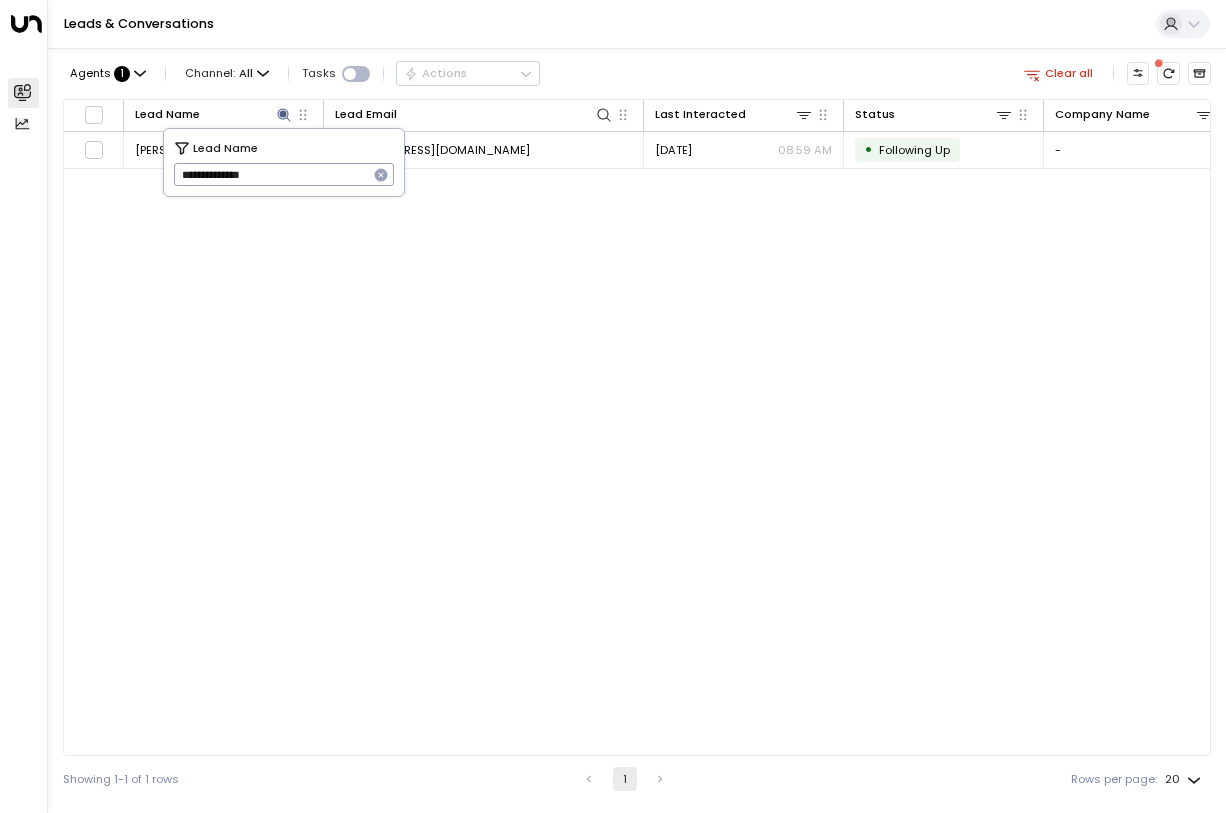 type on "**********" 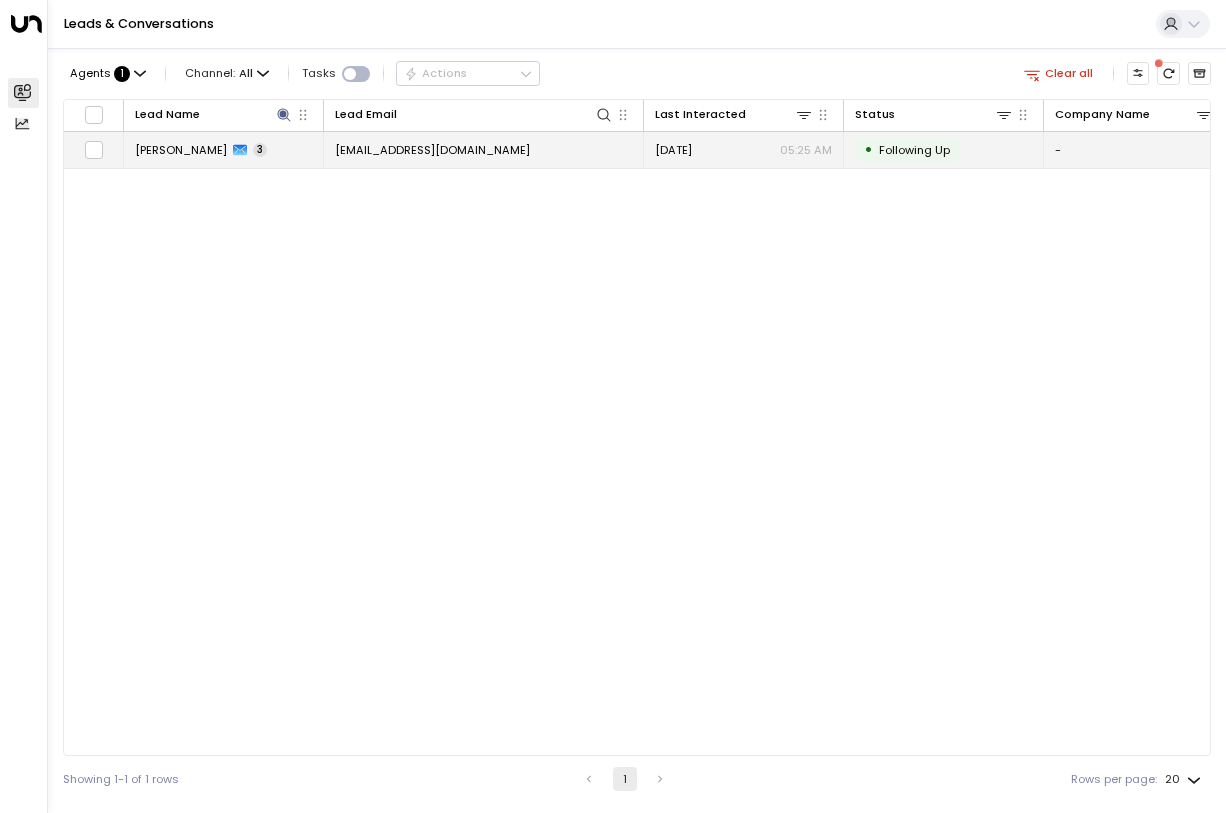 click on "[EMAIL_ADDRESS][DOMAIN_NAME]" at bounding box center [432, 150] 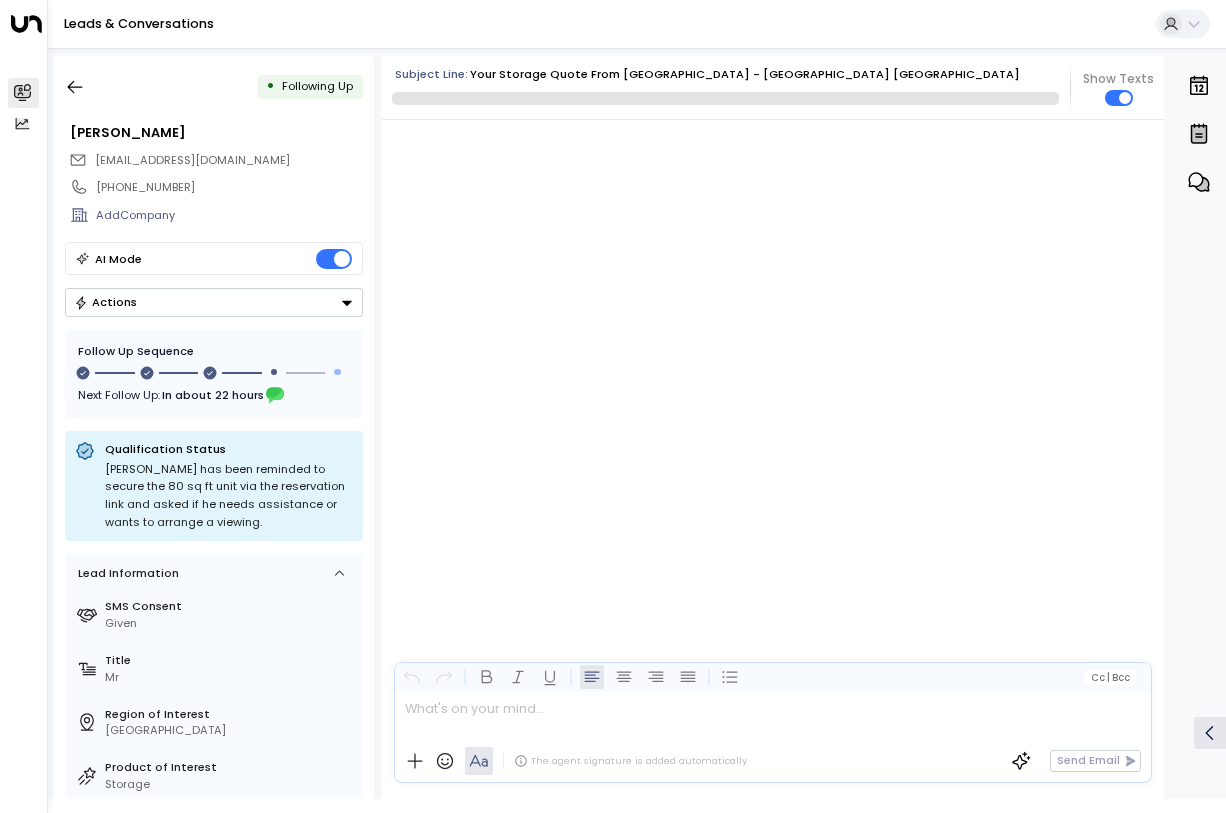 scroll, scrollTop: 1773, scrollLeft: 0, axis: vertical 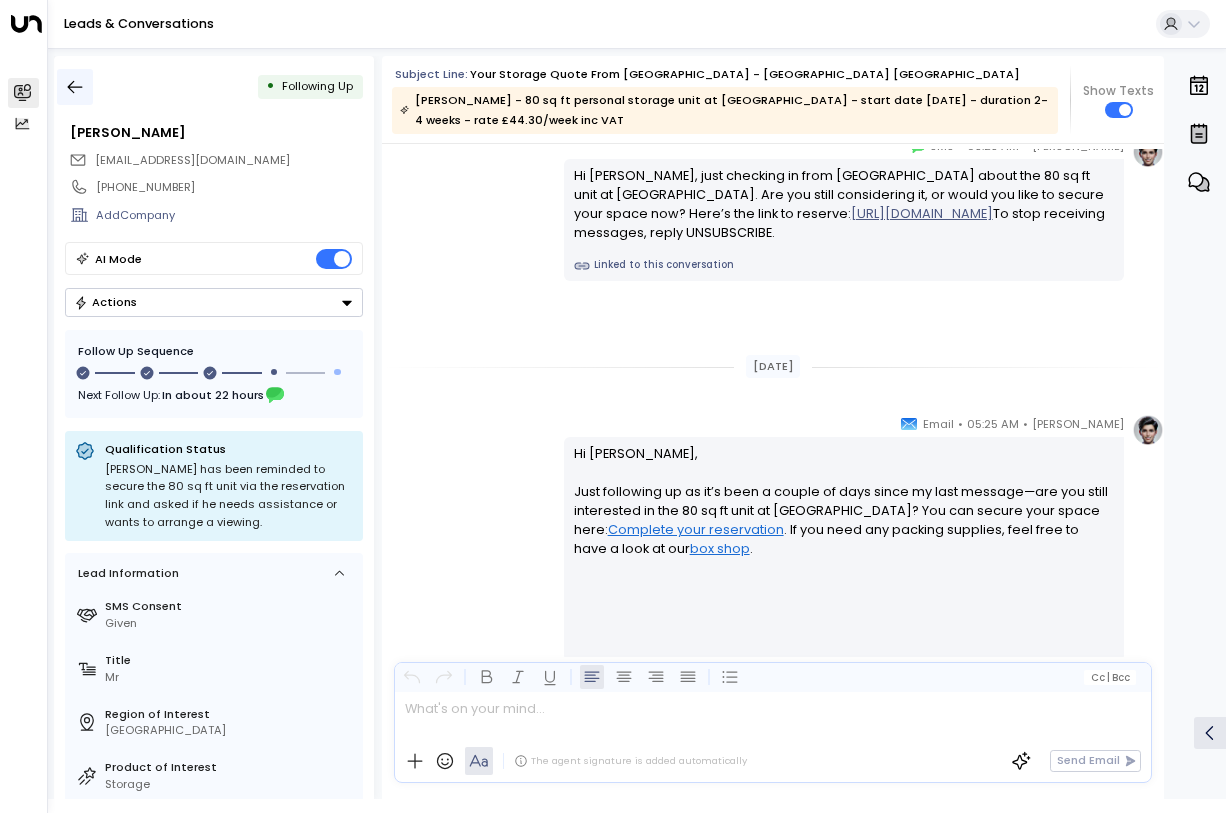 click 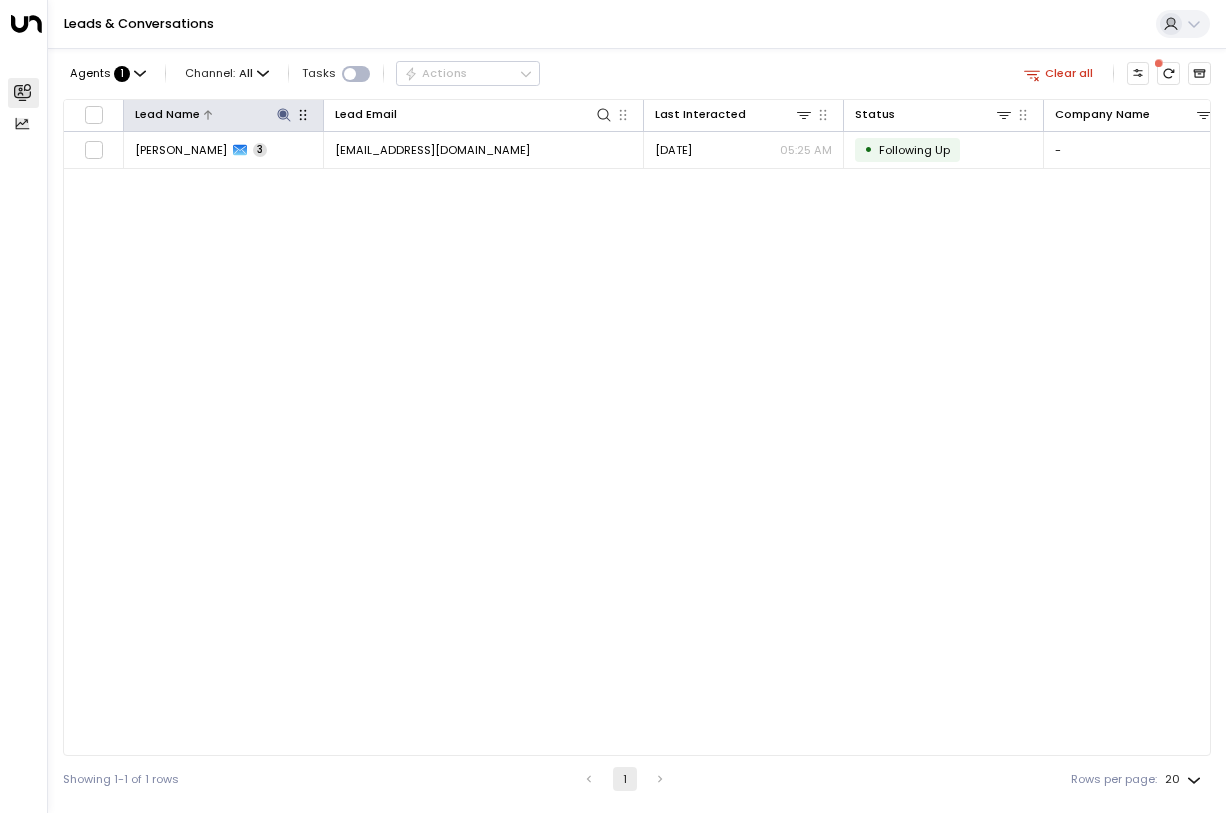 click 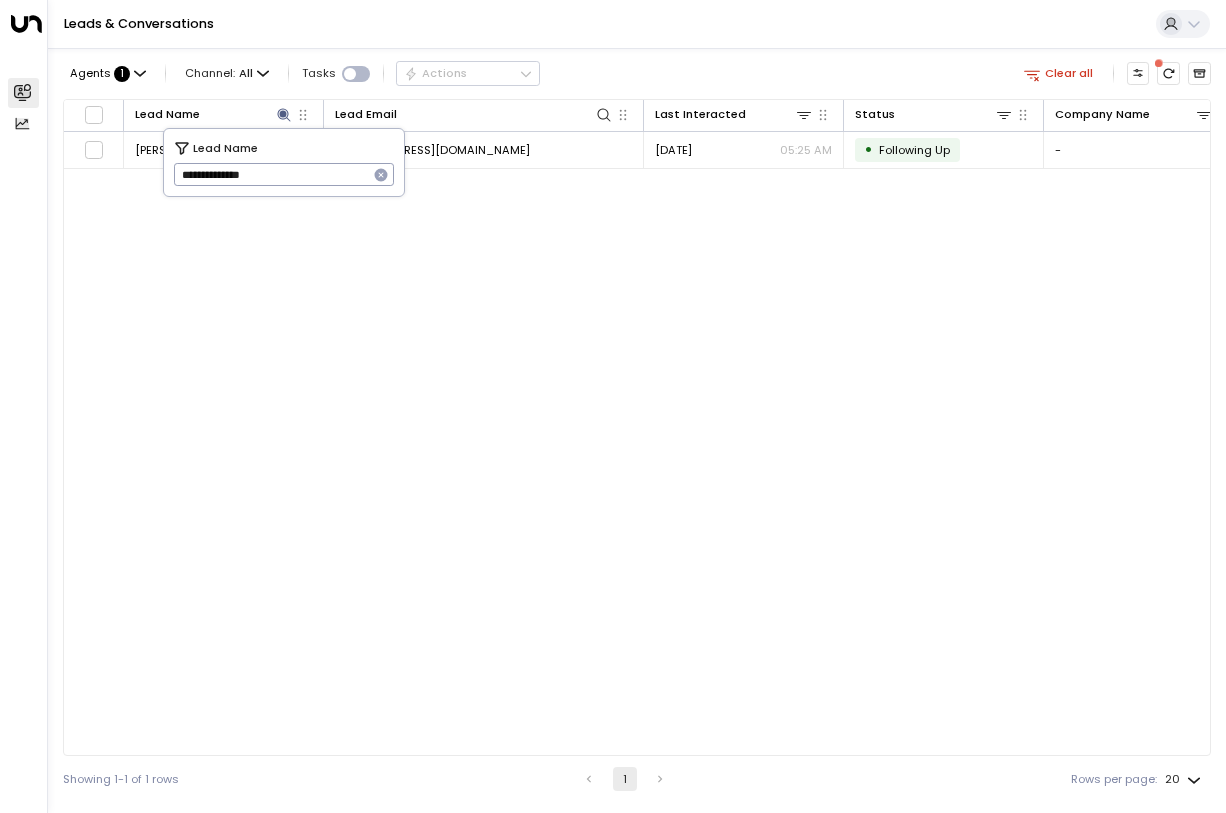 click 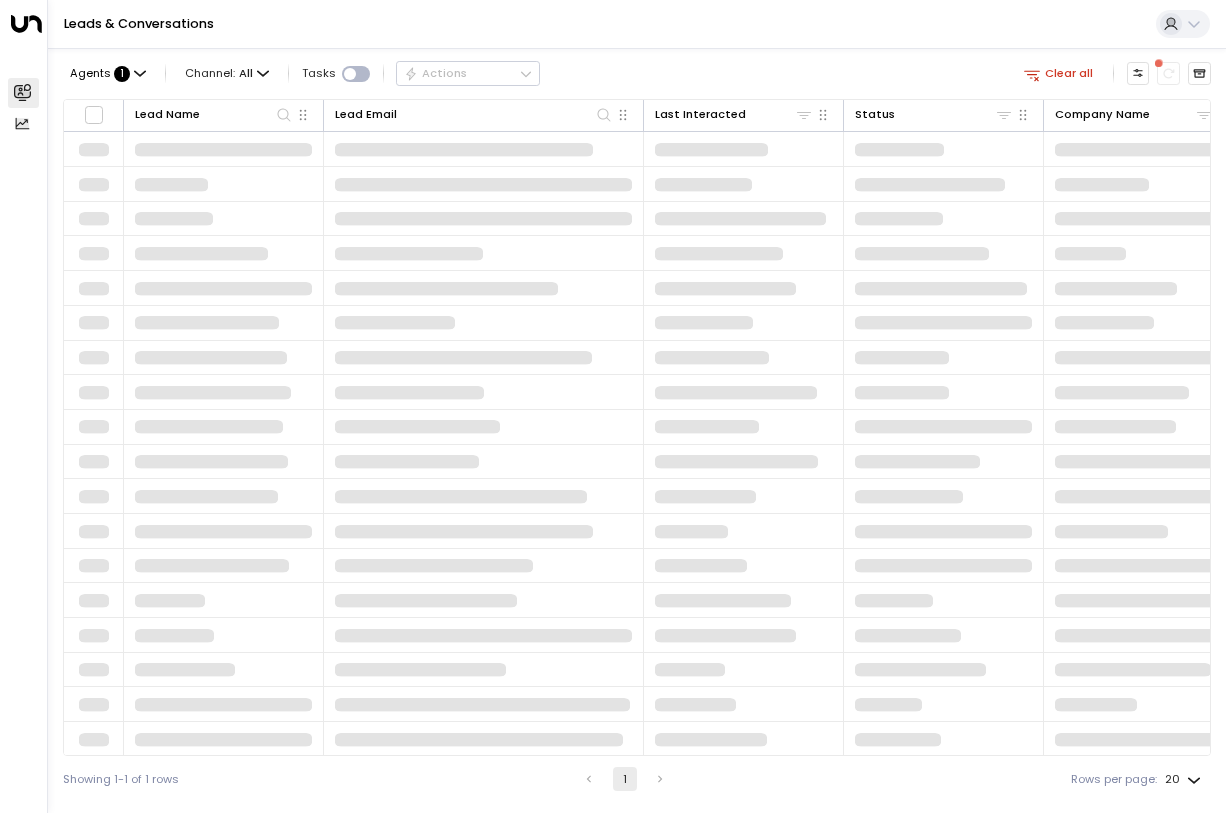 click on "Leads & Conversations" at bounding box center [637, 24] 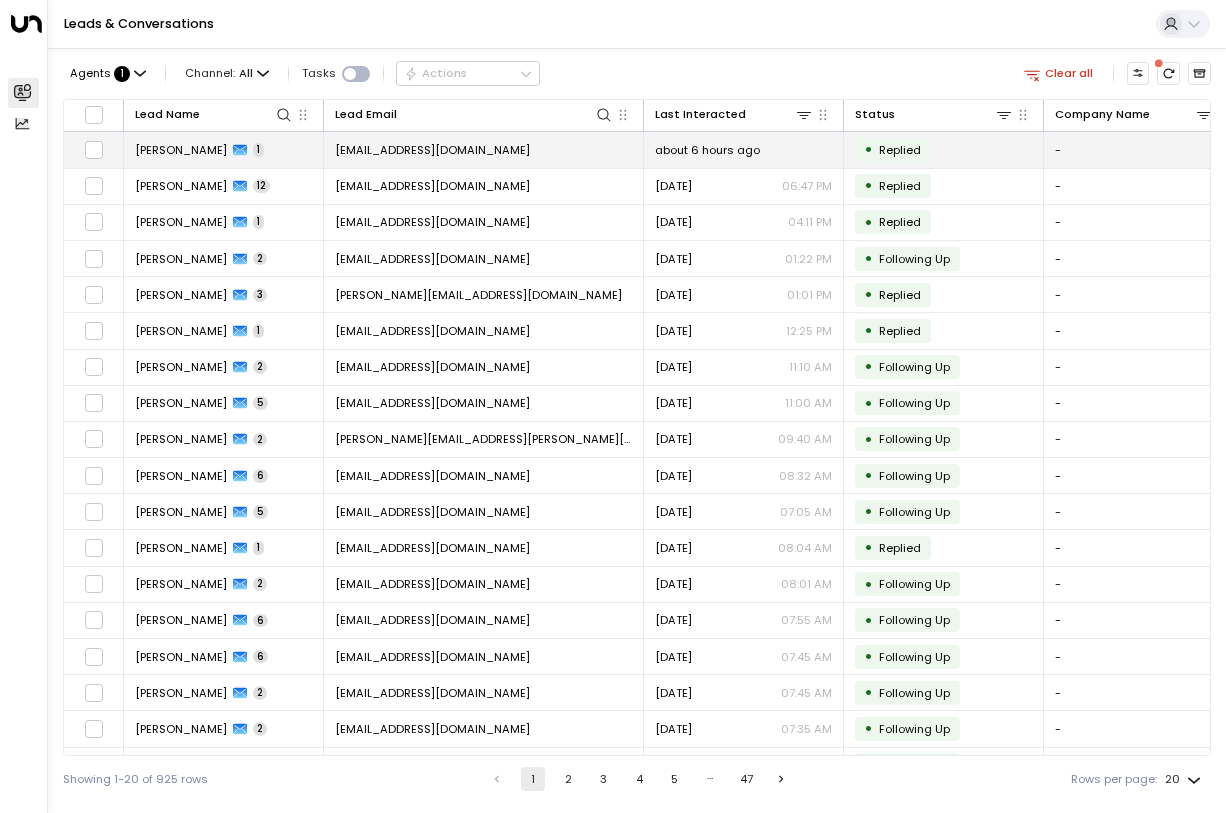 click on "[EMAIL_ADDRESS][DOMAIN_NAME]" at bounding box center (484, 149) 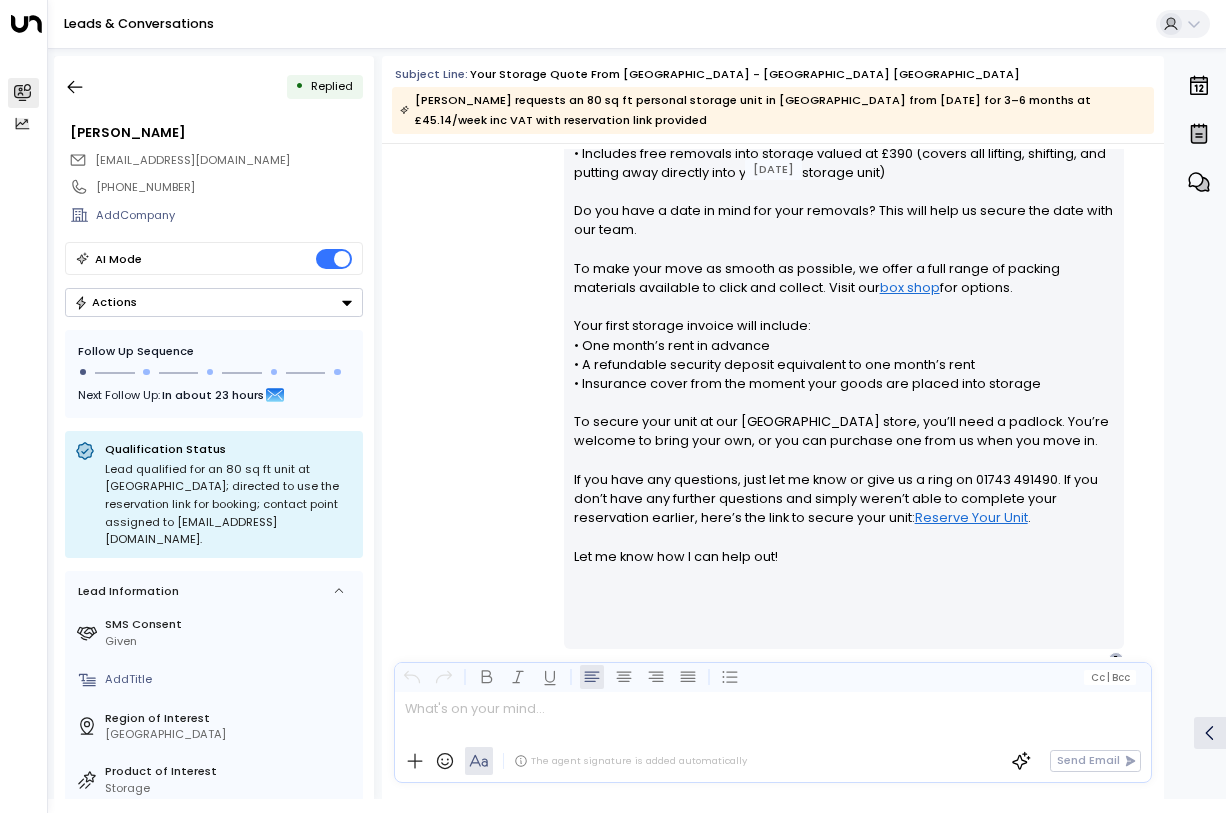 scroll, scrollTop: 738, scrollLeft: 0, axis: vertical 